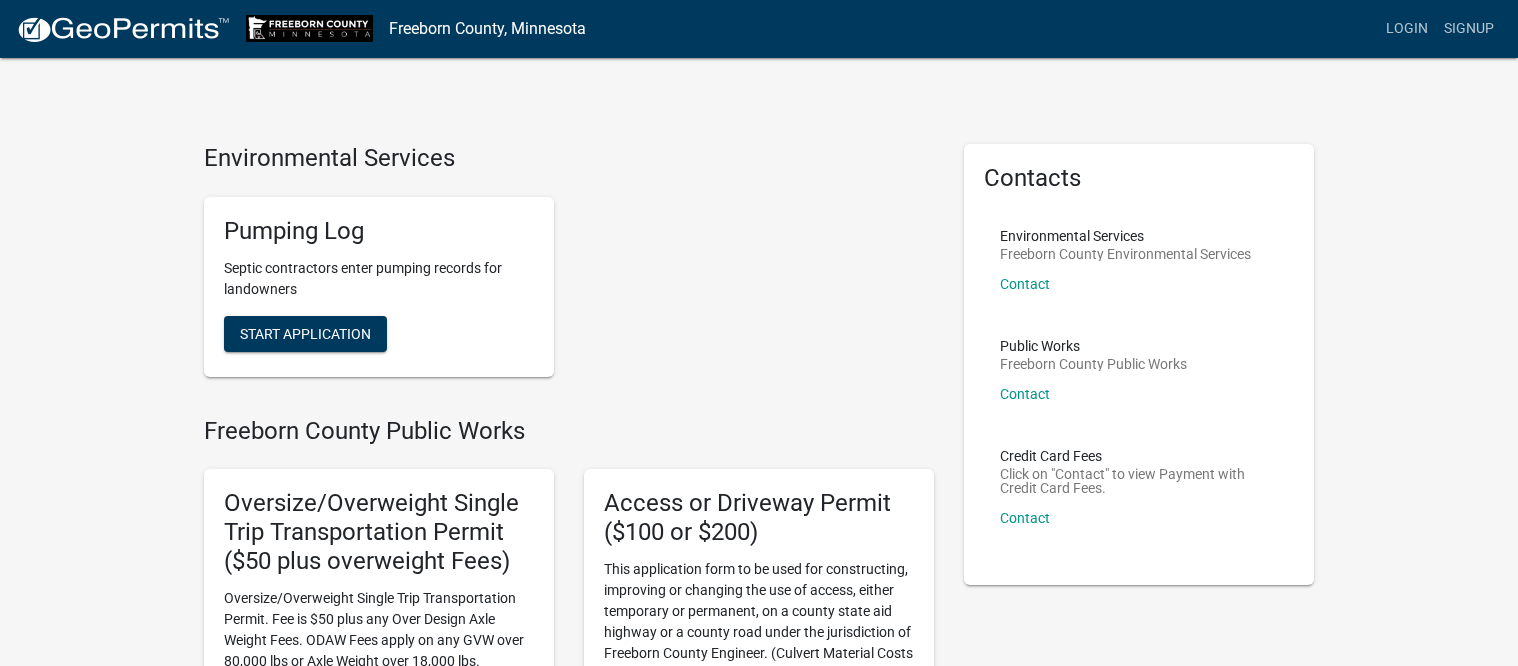 scroll, scrollTop: 0, scrollLeft: 0, axis: both 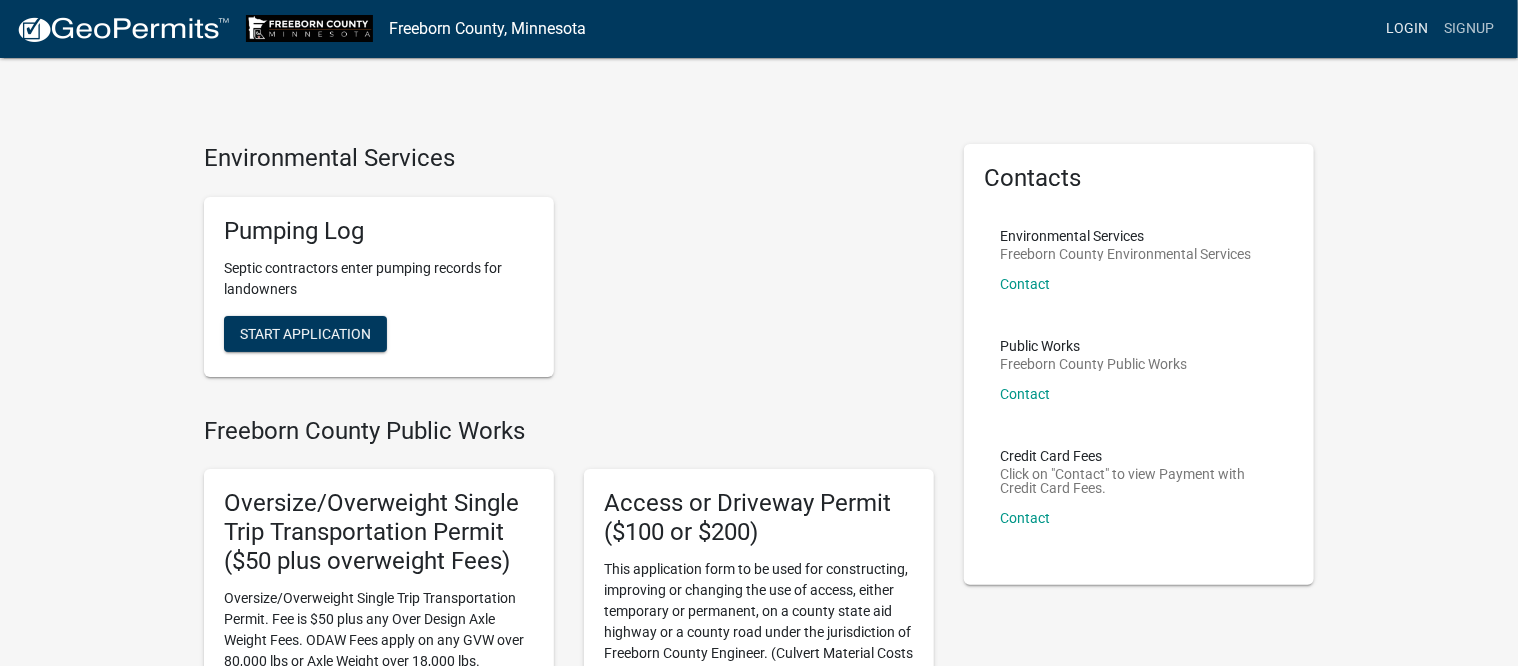 click on "Login" at bounding box center [1407, 29] 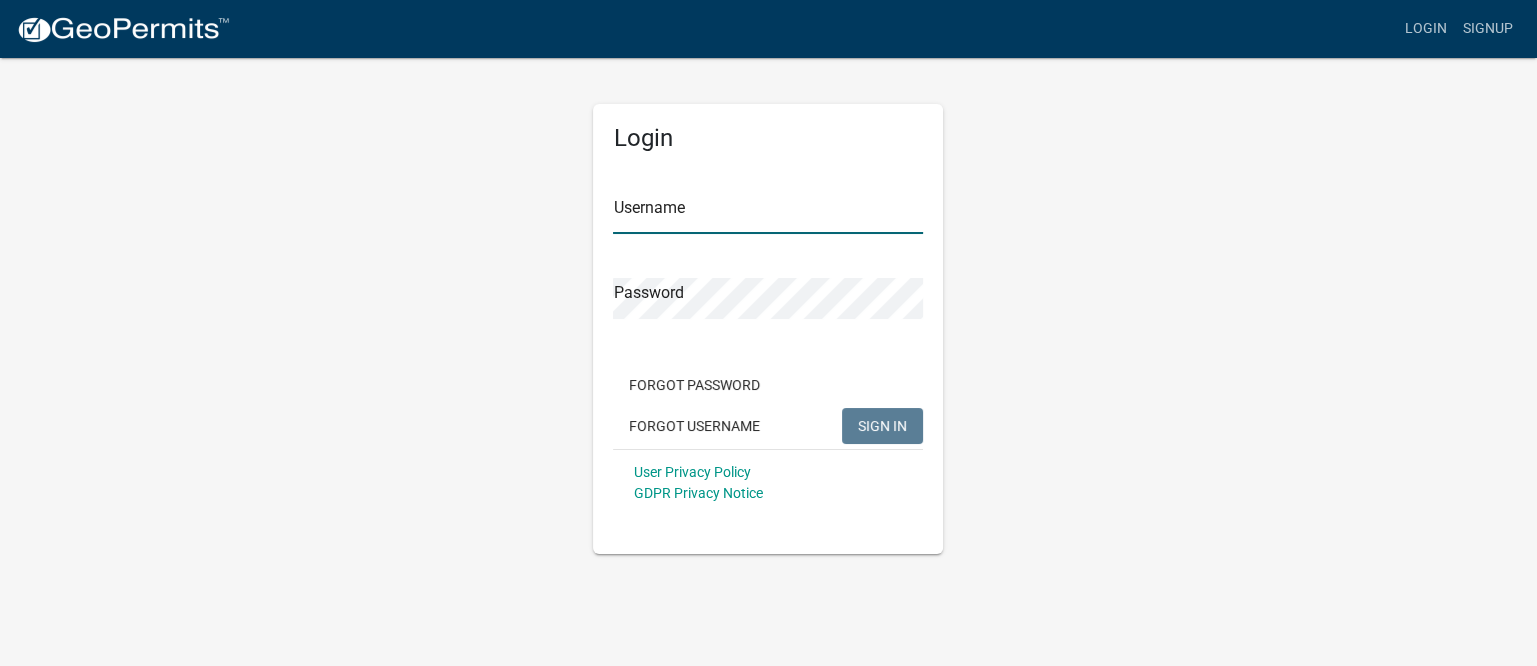 click on "Username" at bounding box center [768, 213] 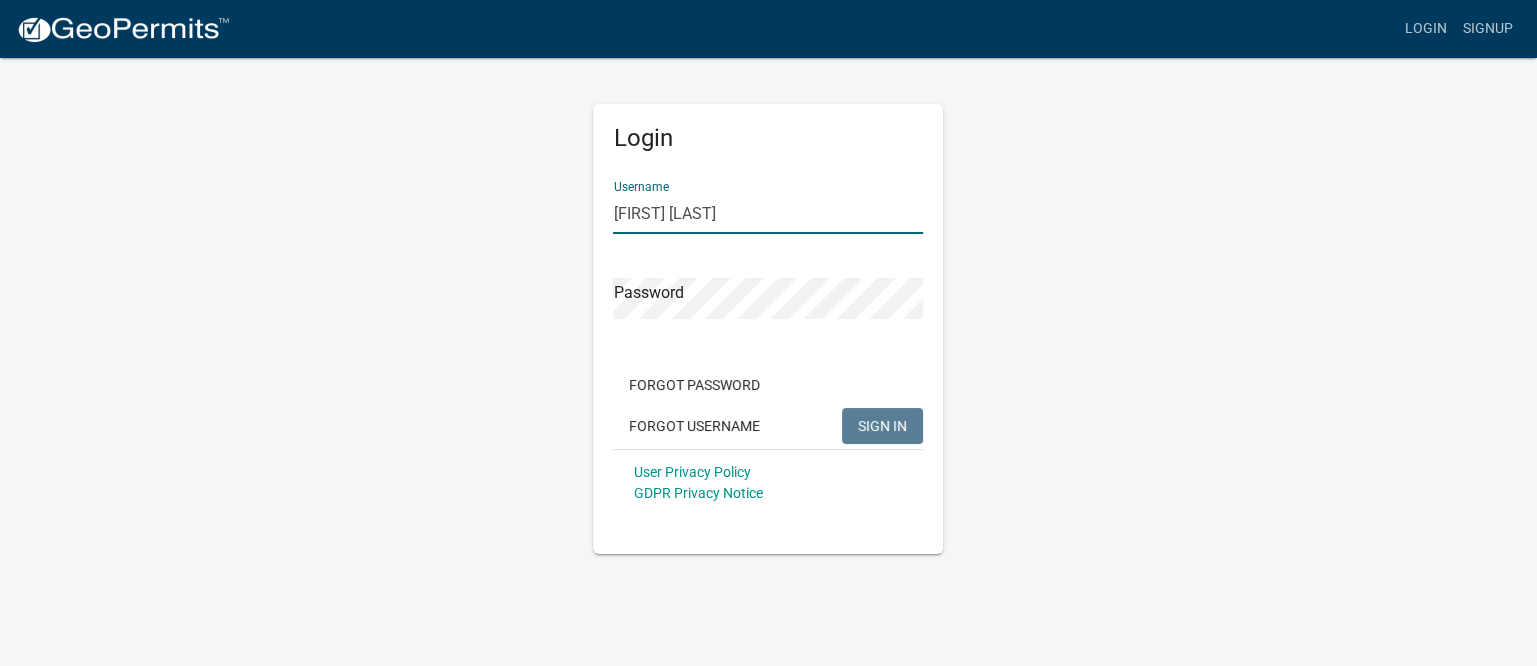 type on "[FIRST] [LAST]" 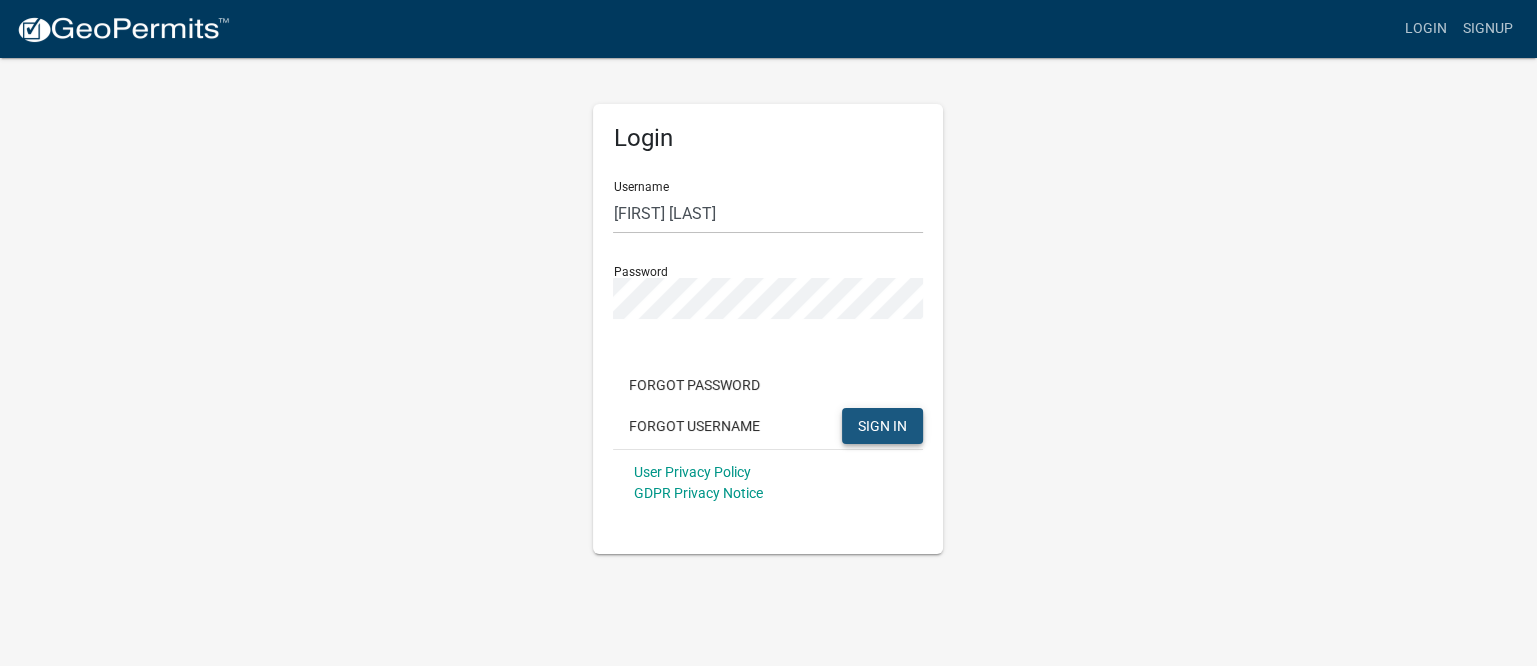 click on "SIGN IN" 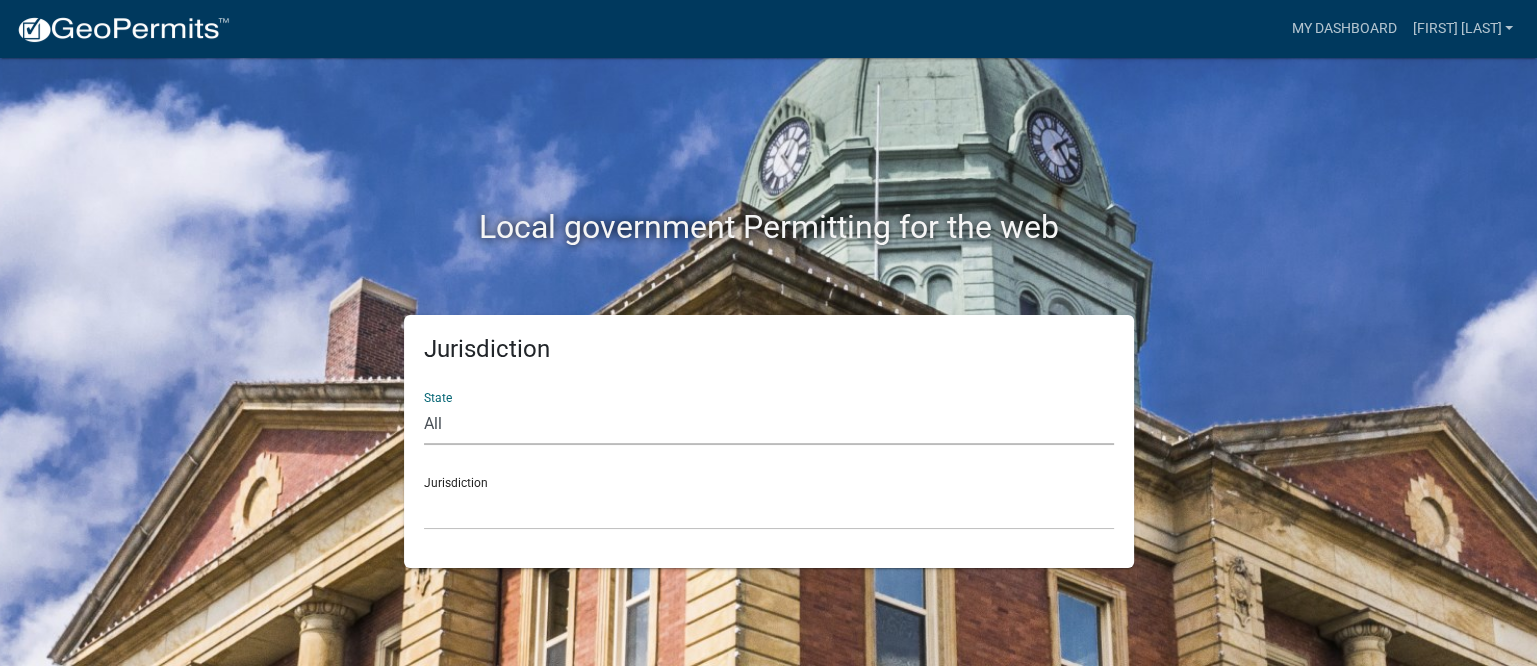 click on "All  Colorado   Georgia   Indiana   Iowa   Kansas   Minnesota   Ohio   South Carolina   Wisconsin" 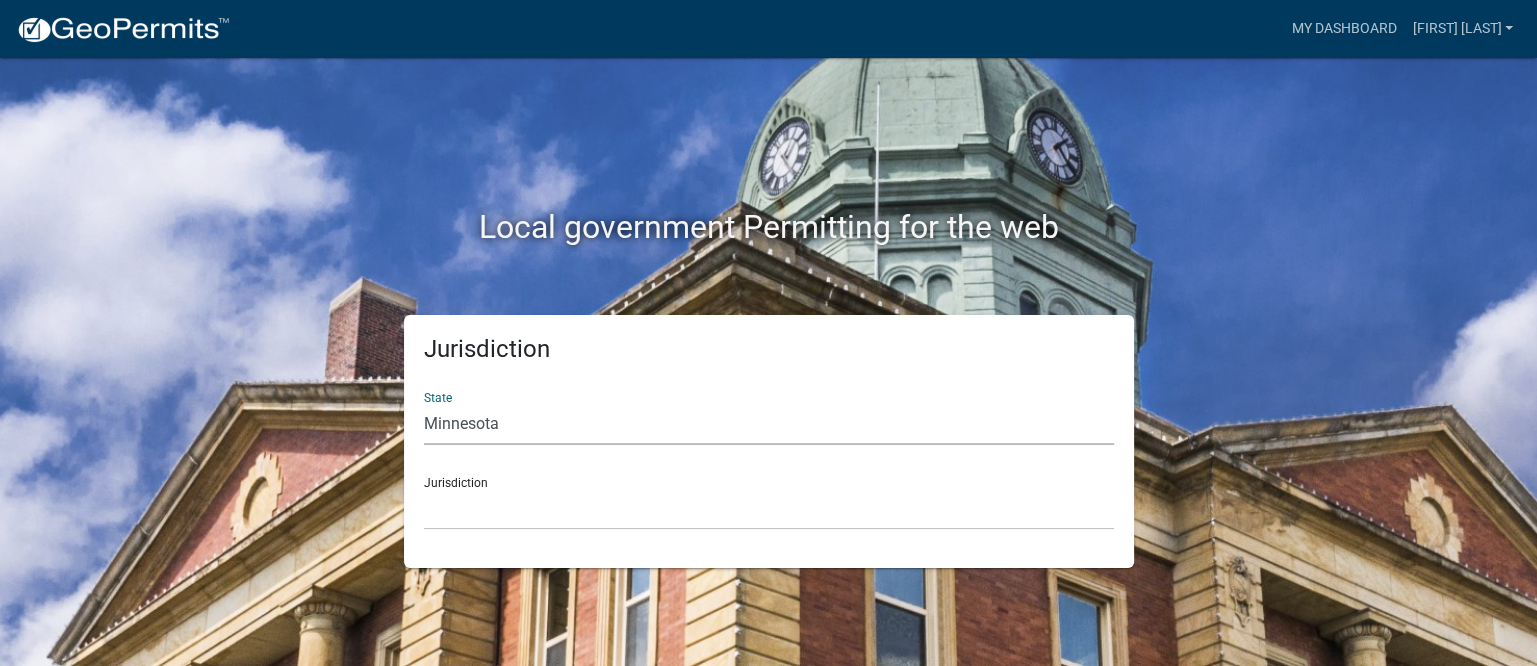 click on "All  Colorado   Georgia   Indiana   Iowa   Kansas   Minnesota   Ohio   South Carolina   Wisconsin" 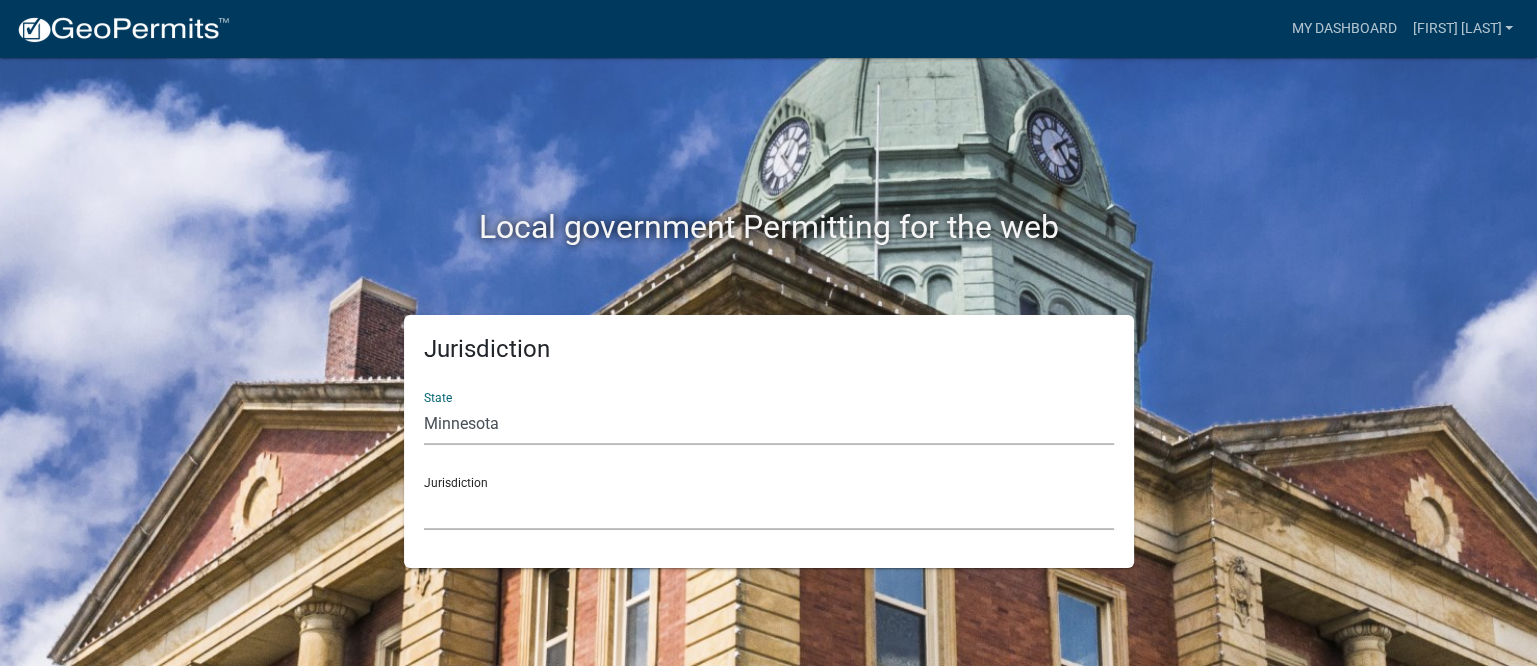click on "Becker County, Minnesota Benton County, Minnesota Carlton County, Minnesota City of La Crescent, Minnesota City of Luverne, Minnesota City of New Ulm, Minnesota Freeborn County, Minnesota Houston County, Minnesota Isanti County, Minnesota Le Sueur County, Minnesota Mower County, Minnesota Murray County, Minnesota Otter Tail County, Minnesota Pine County, Minnesota Rice County, Minnesota Wabasha County, Minnesota Waseca County, Minnesota" 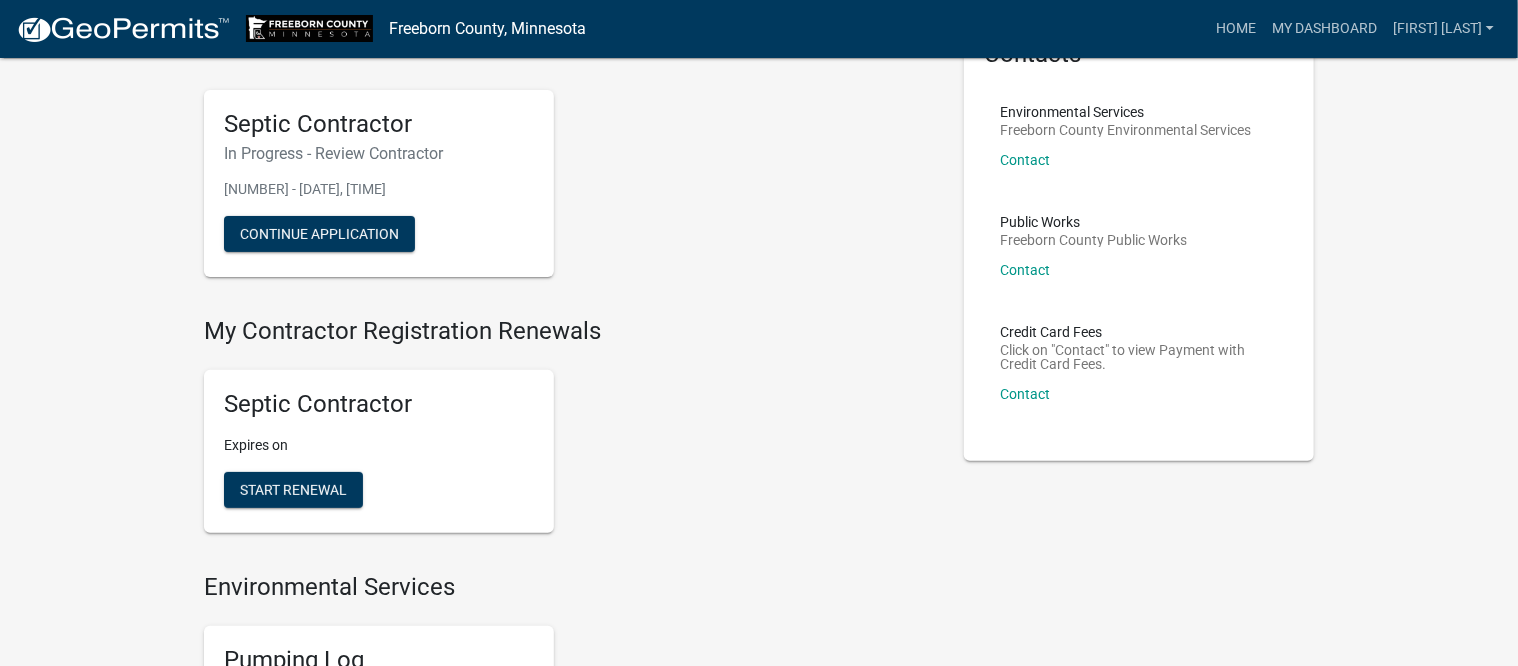 scroll, scrollTop: 0, scrollLeft: 0, axis: both 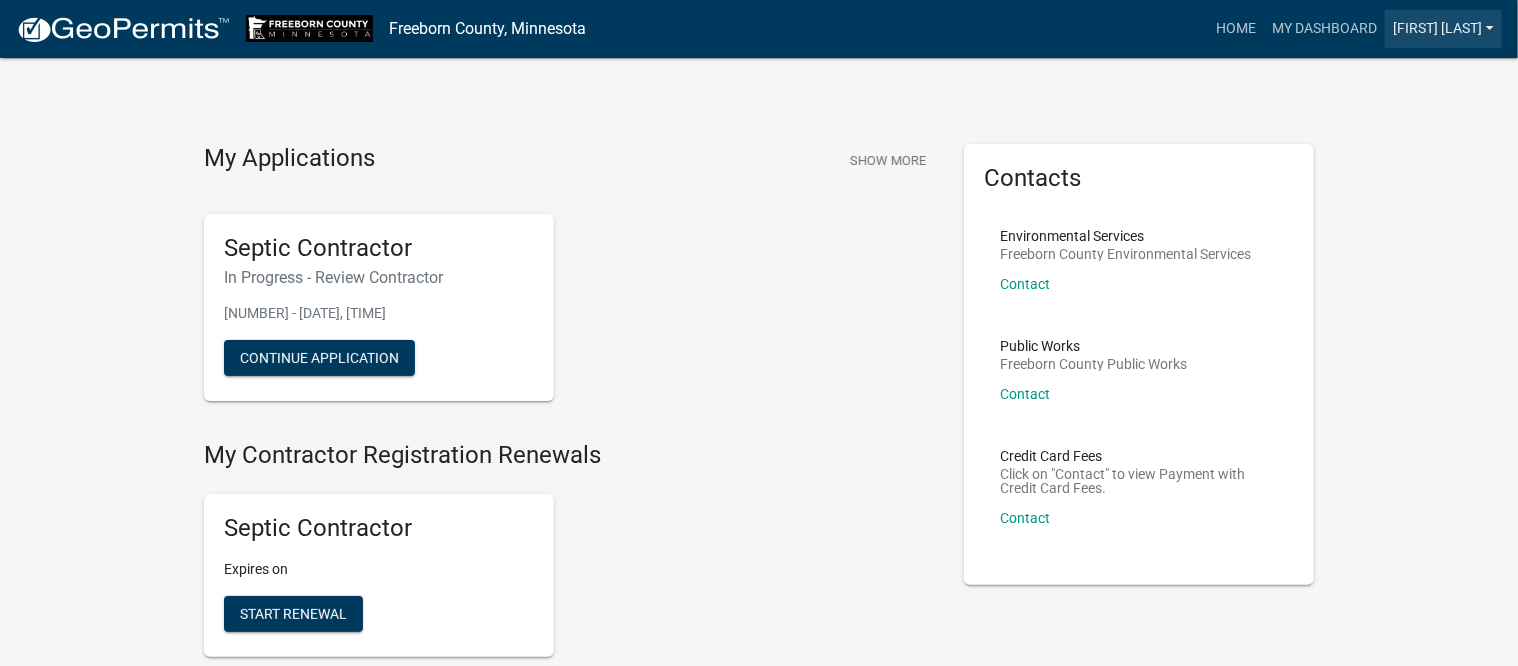 click on "[FIRST] [LAST]" at bounding box center [1443, 29] 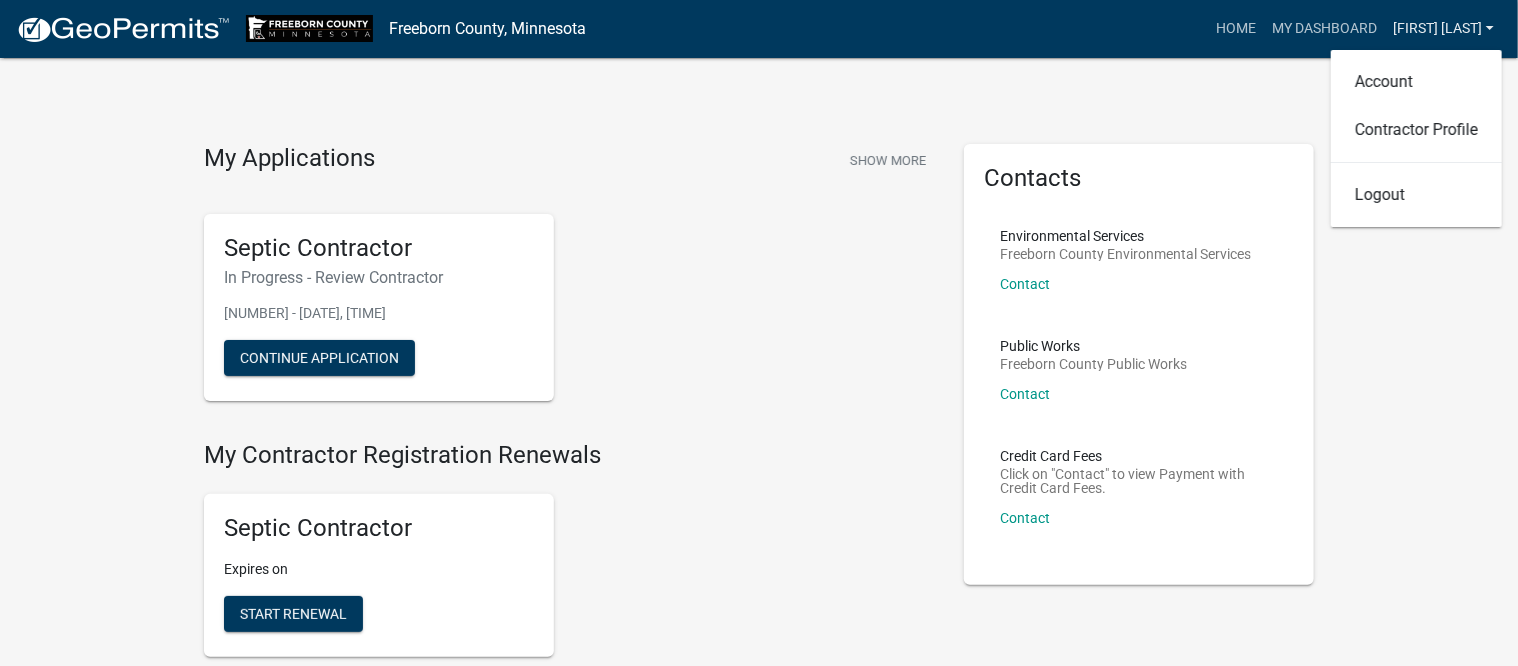 click on "[FIRST] [LAST]" at bounding box center [1443, 29] 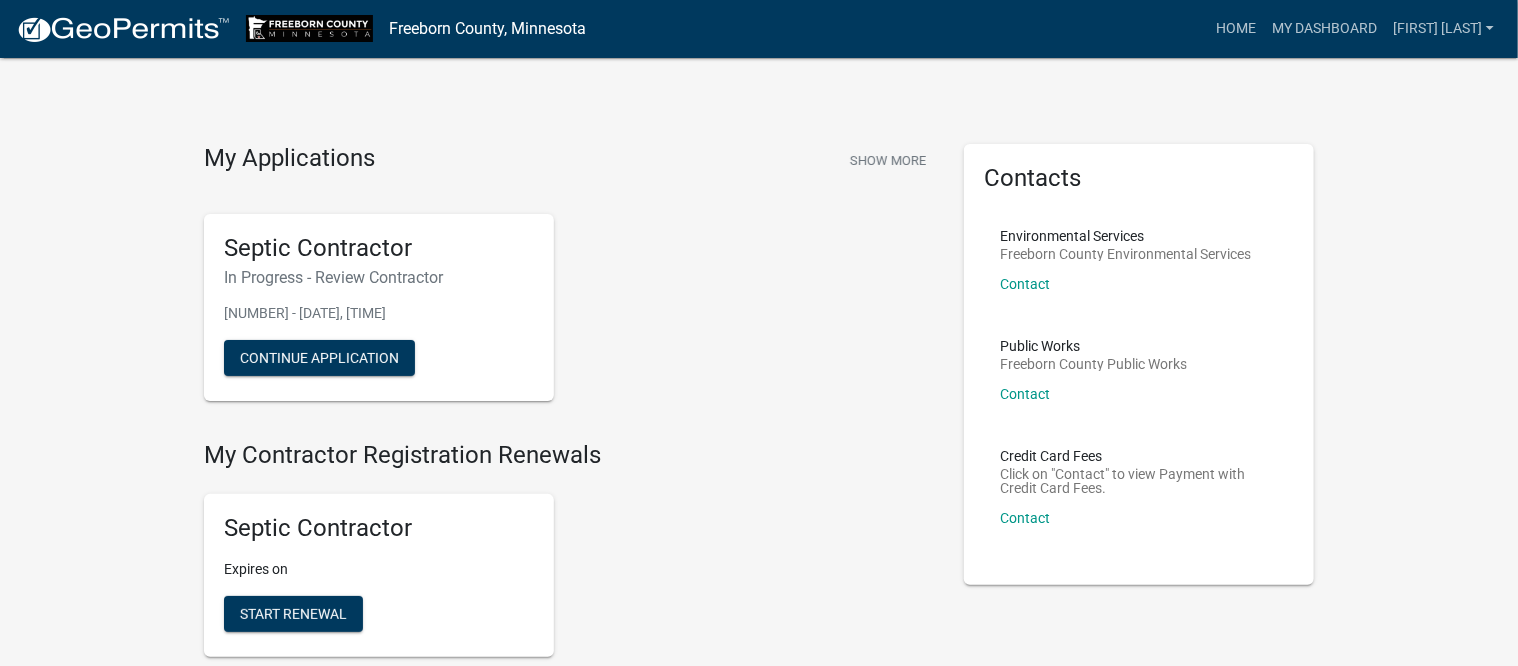 click on "My Contractor Registration Renewals Septic Contractor Expires on  Start Renewal" 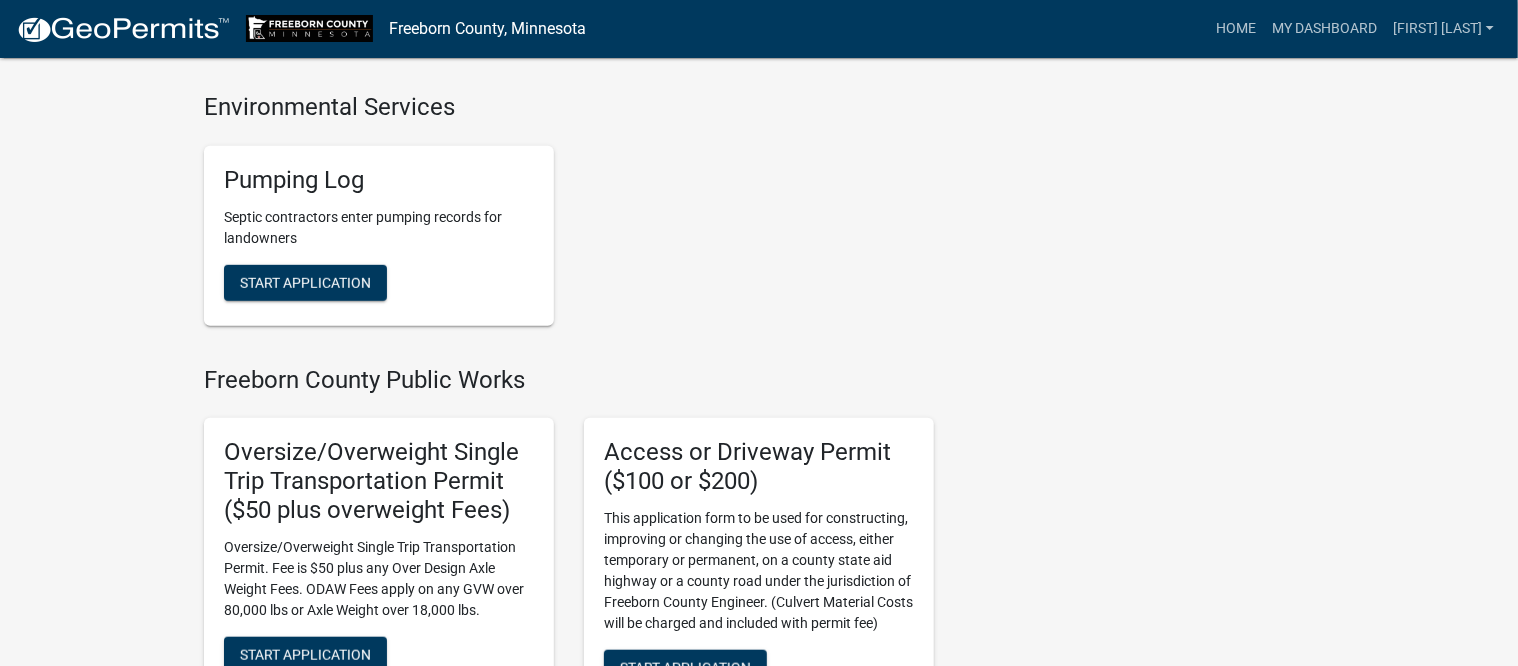 scroll, scrollTop: 500, scrollLeft: 0, axis: vertical 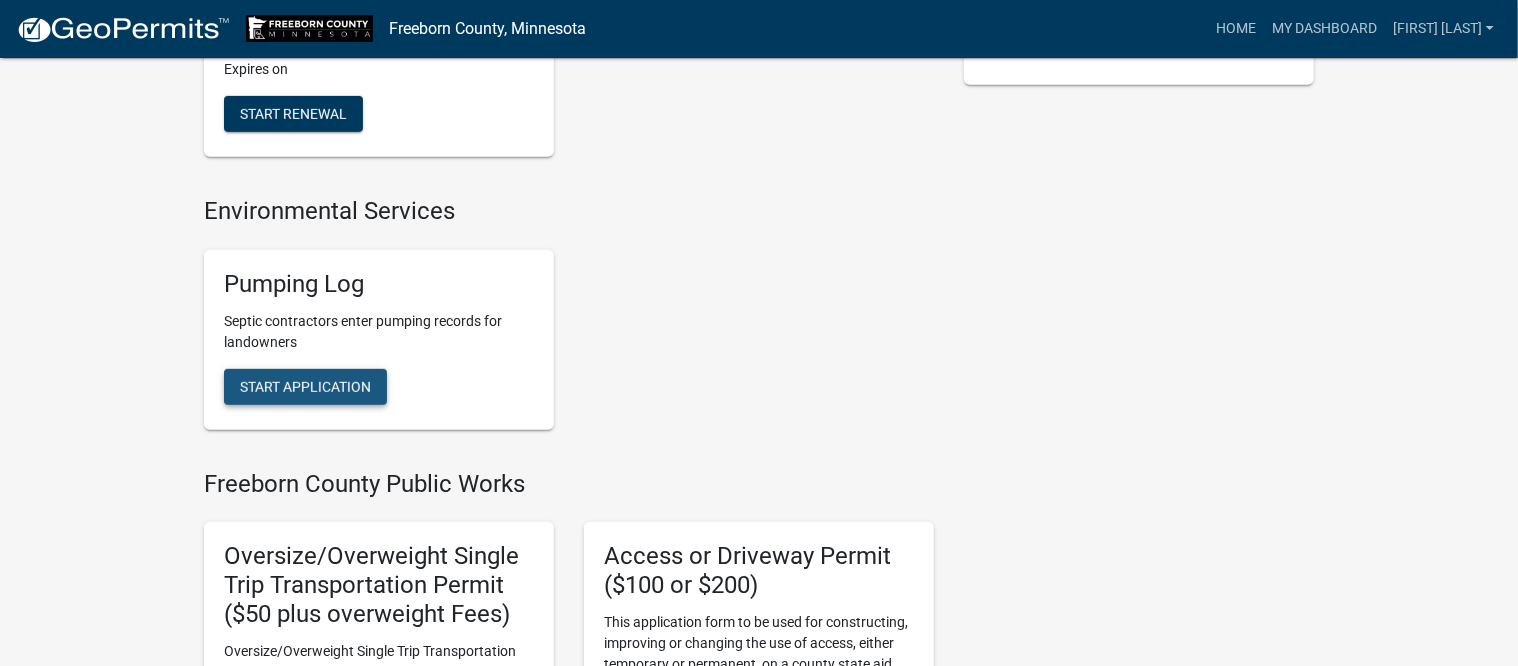 click on "Start Application" at bounding box center (305, 386) 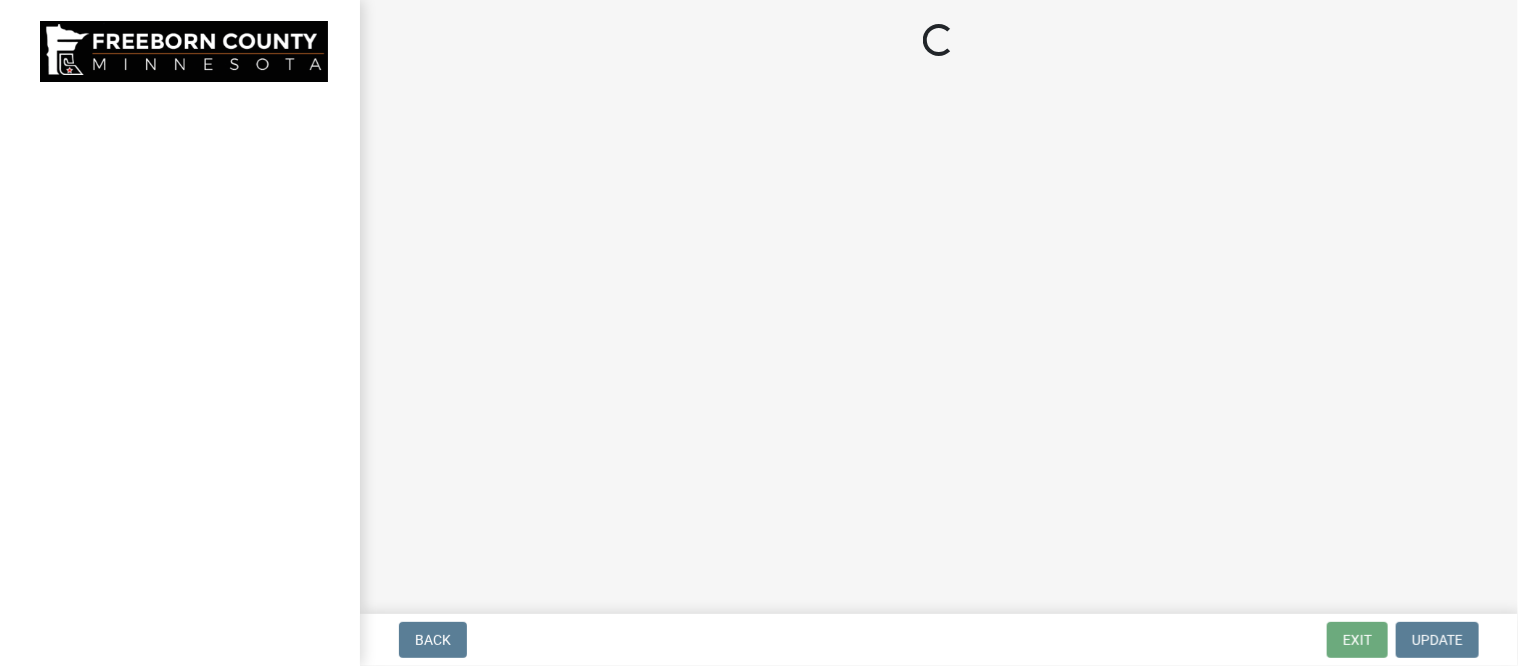 scroll, scrollTop: 0, scrollLeft: 0, axis: both 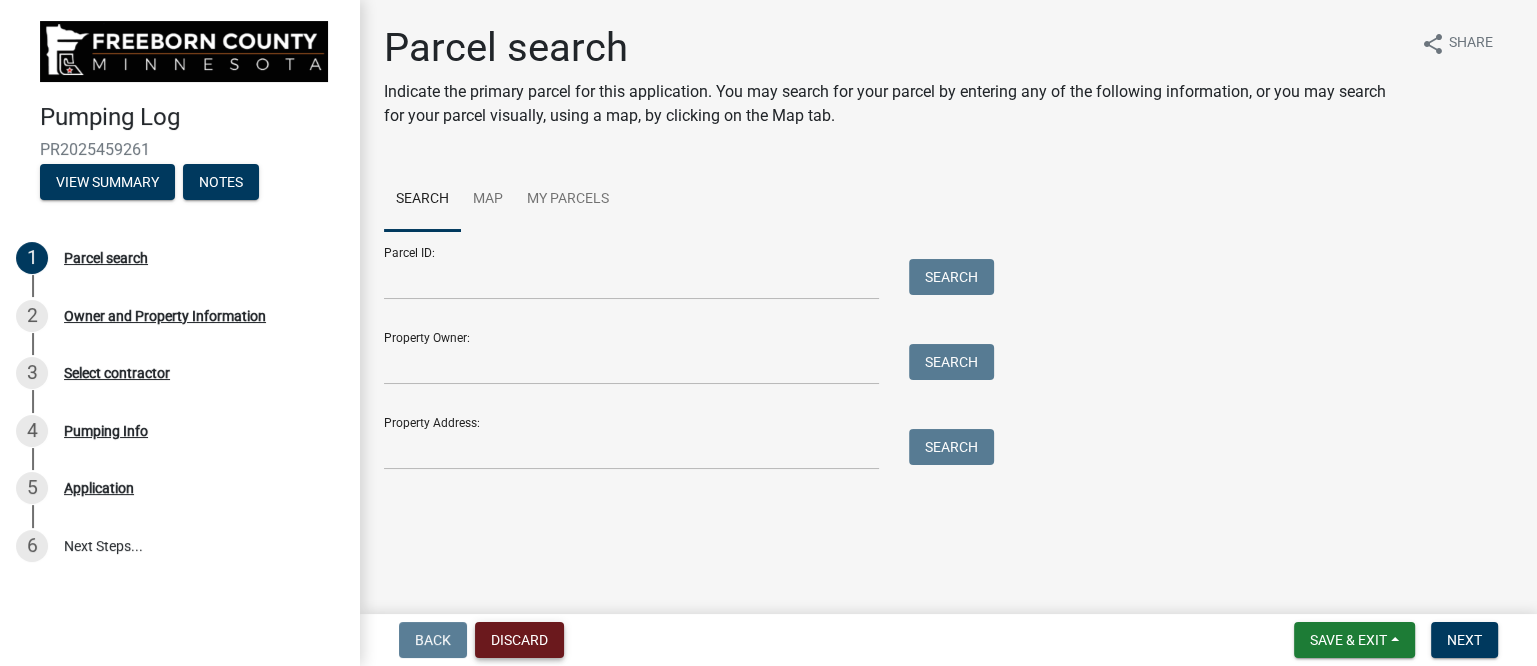 click on "Discard" at bounding box center [519, 640] 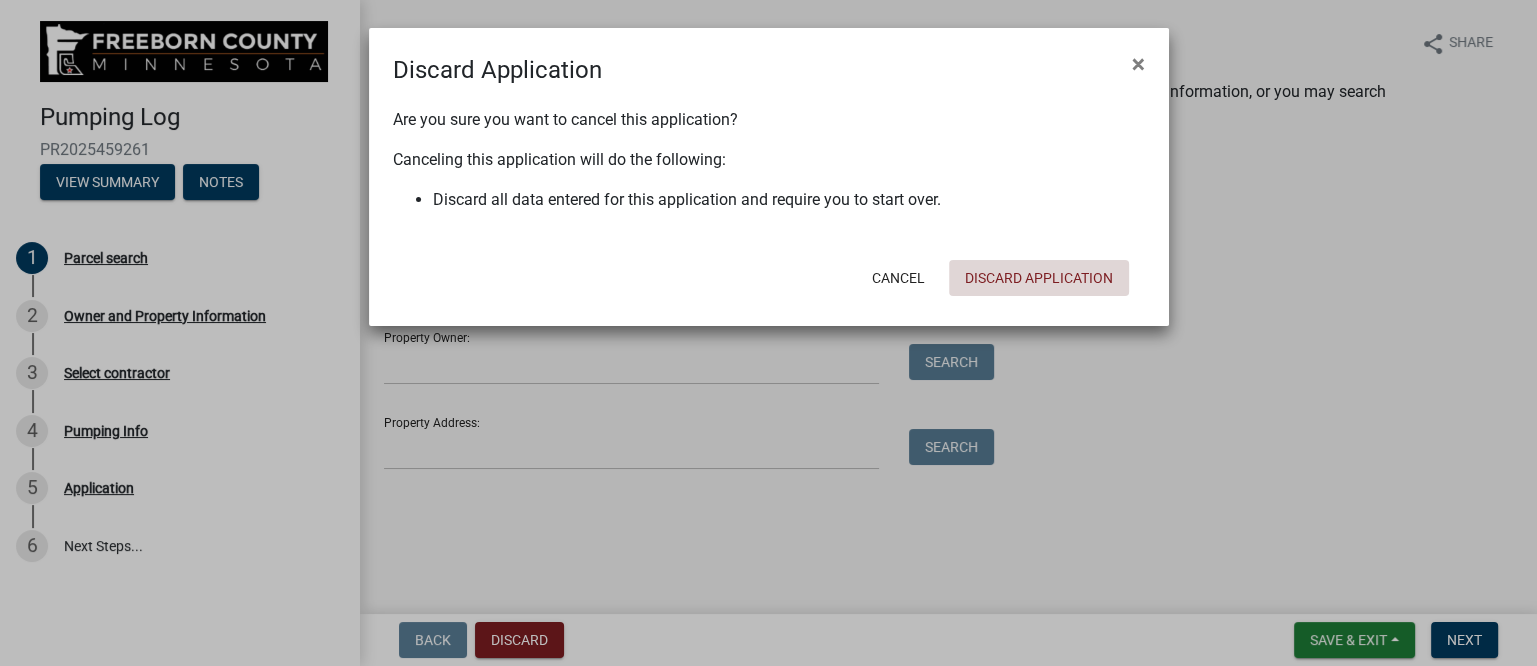 click on "Discard Application" 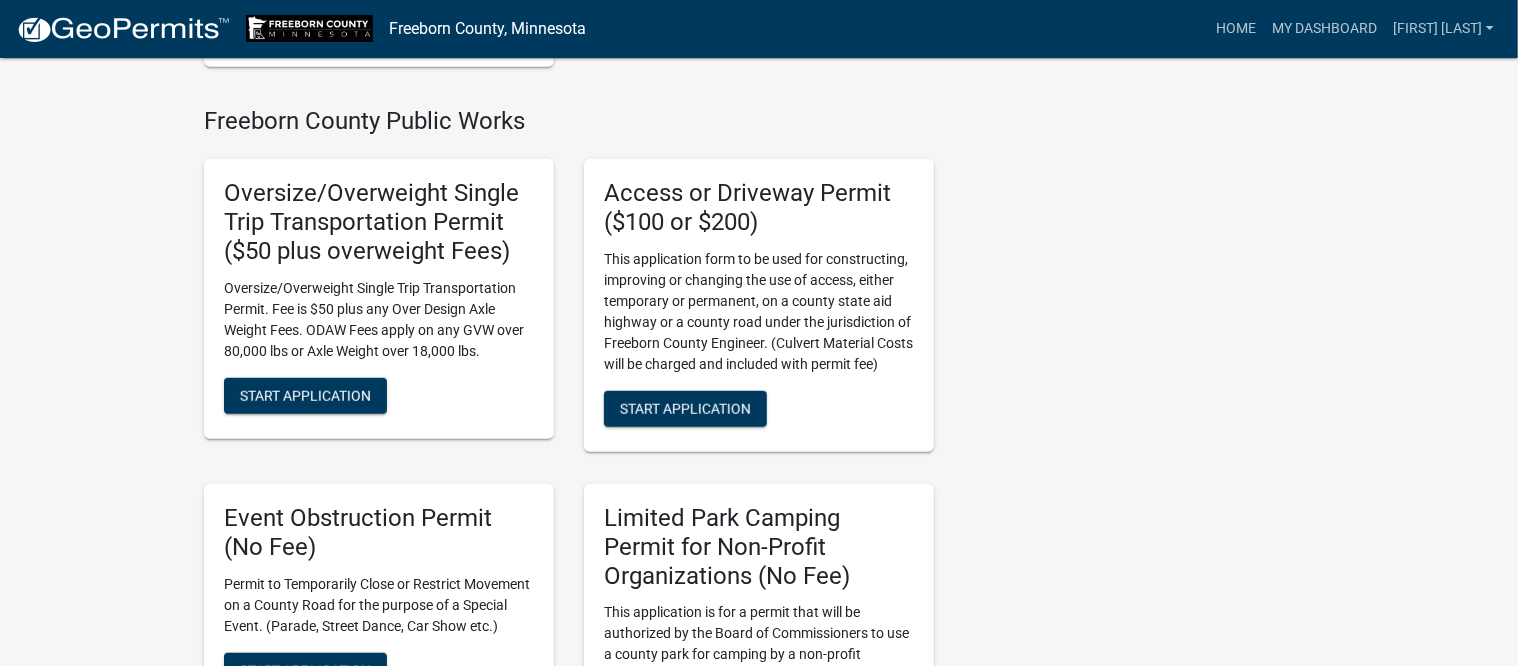 scroll, scrollTop: 0, scrollLeft: 0, axis: both 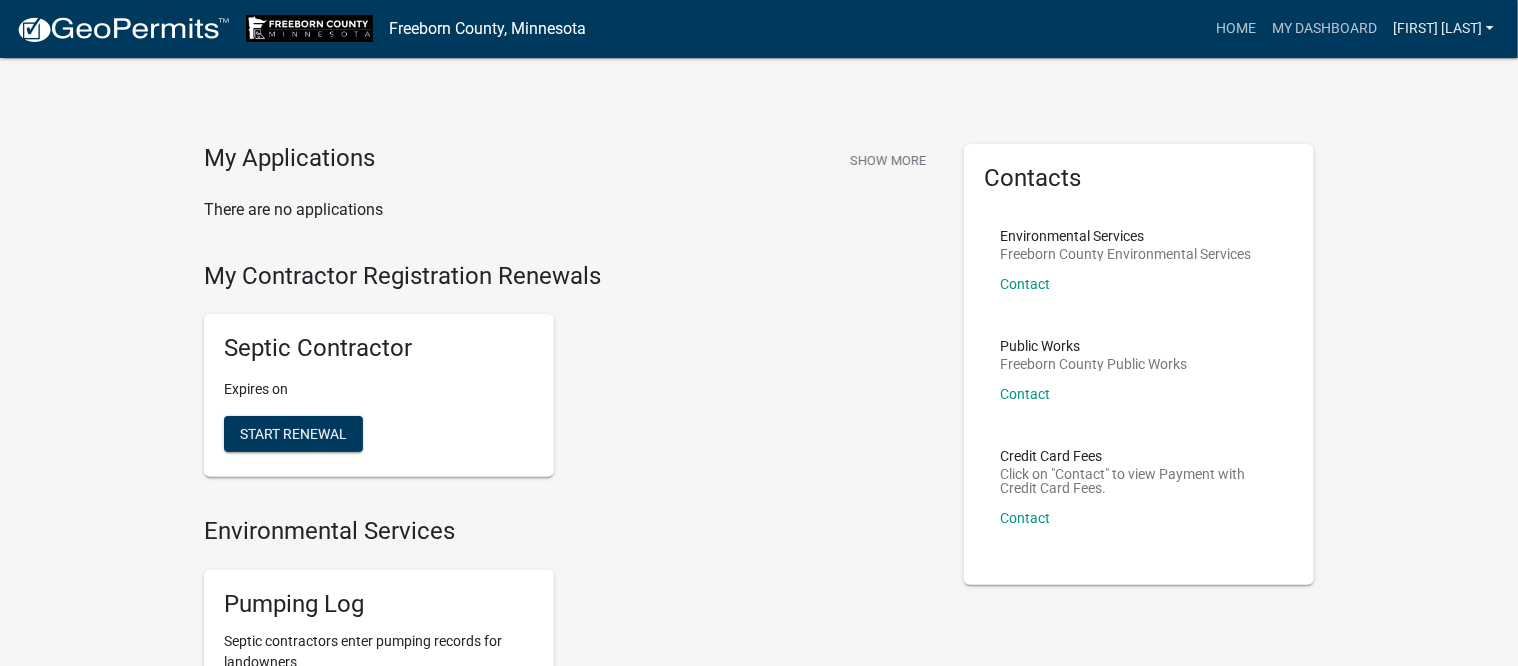 click on "[FIRST] [LAST]" at bounding box center [1443, 29] 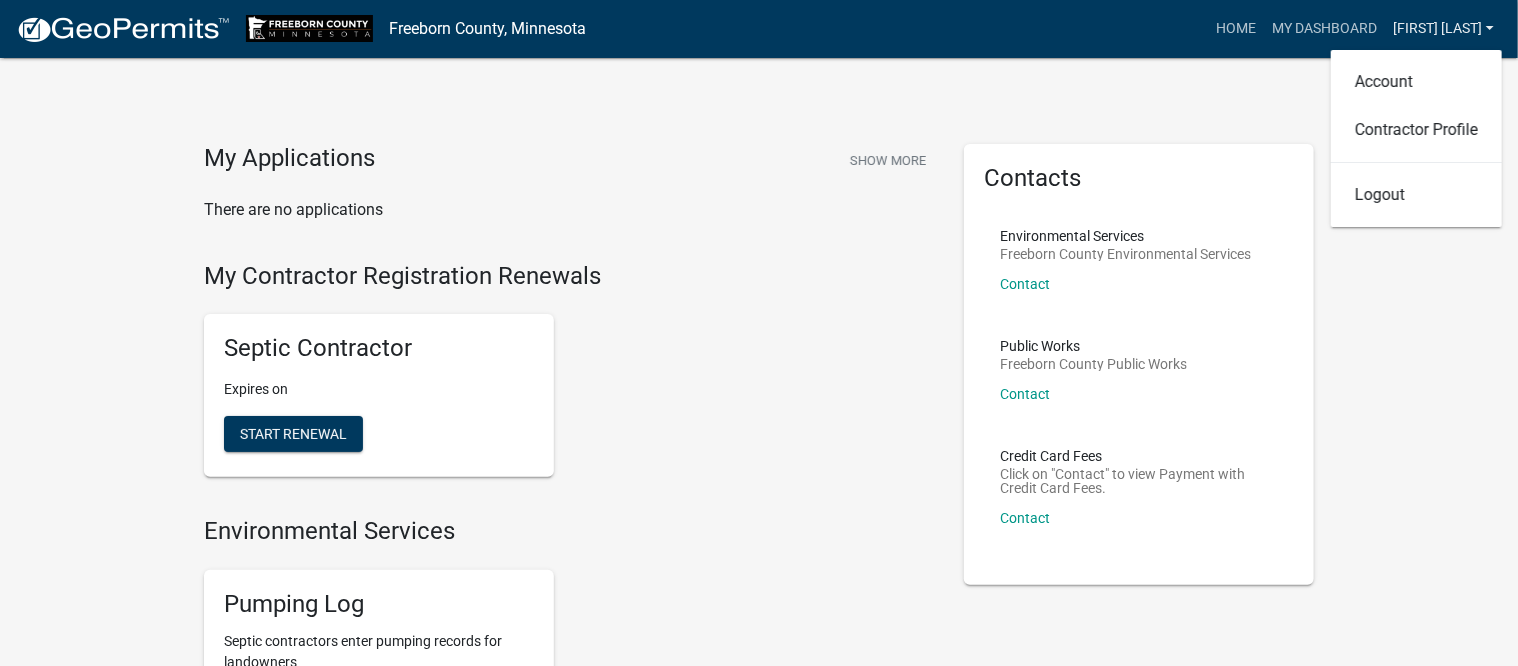 click on "[FIRST] [LAST]" at bounding box center [1443, 29] 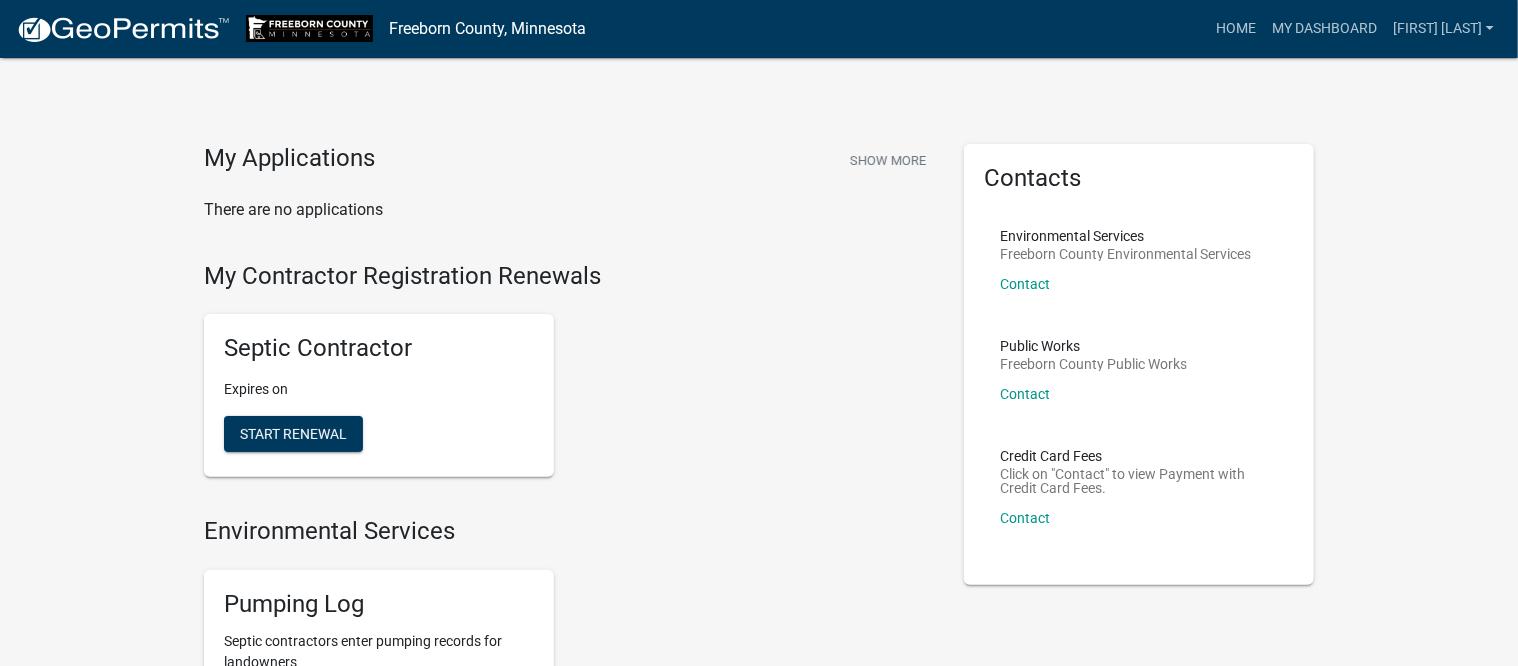 click on "Septic Contractor Expires on  Start Renewal" 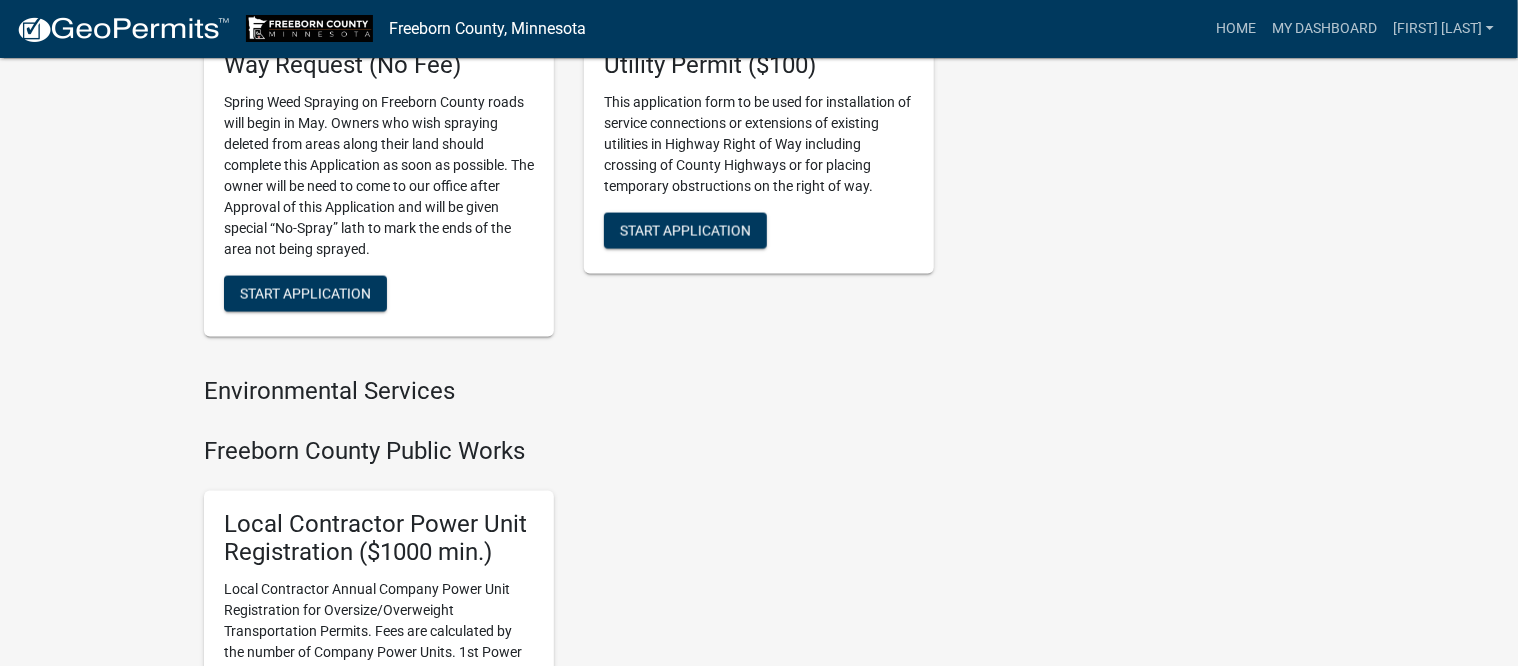 scroll, scrollTop: 1500, scrollLeft: 0, axis: vertical 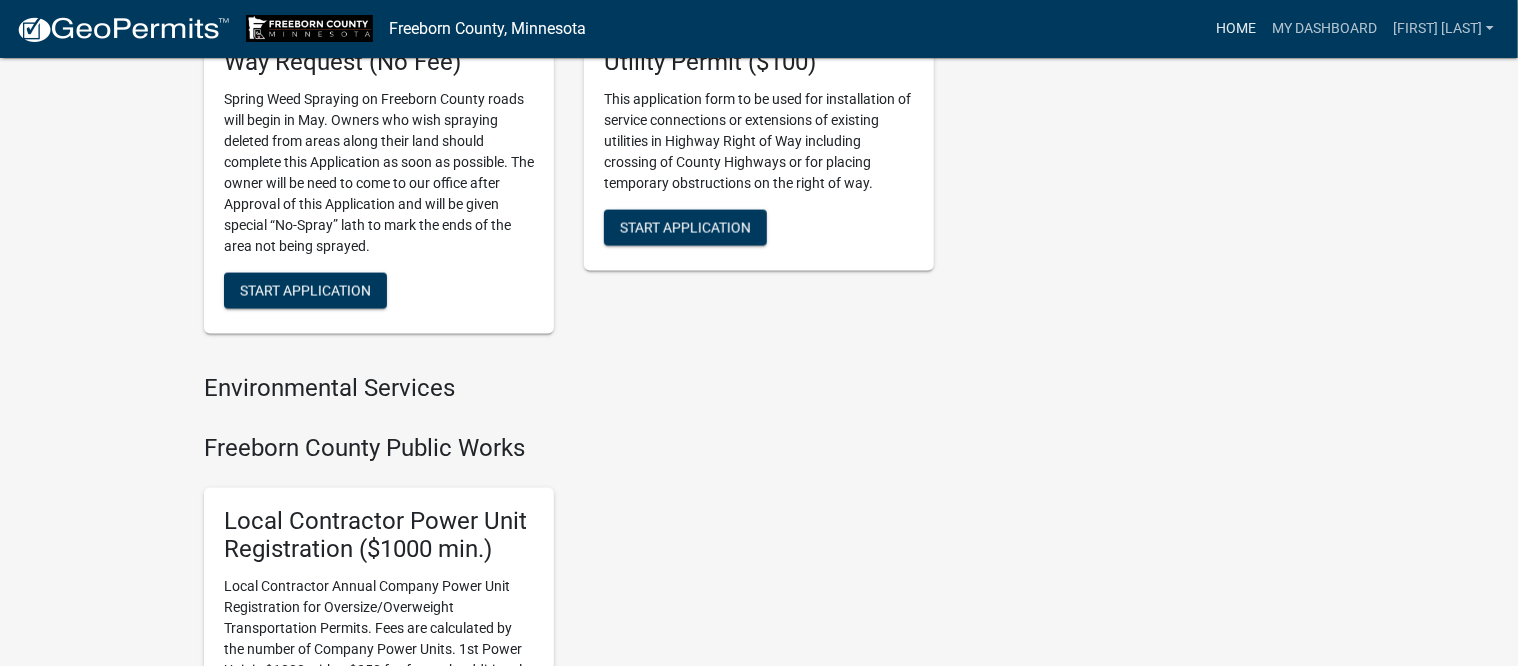 click on "Home" at bounding box center [1236, 29] 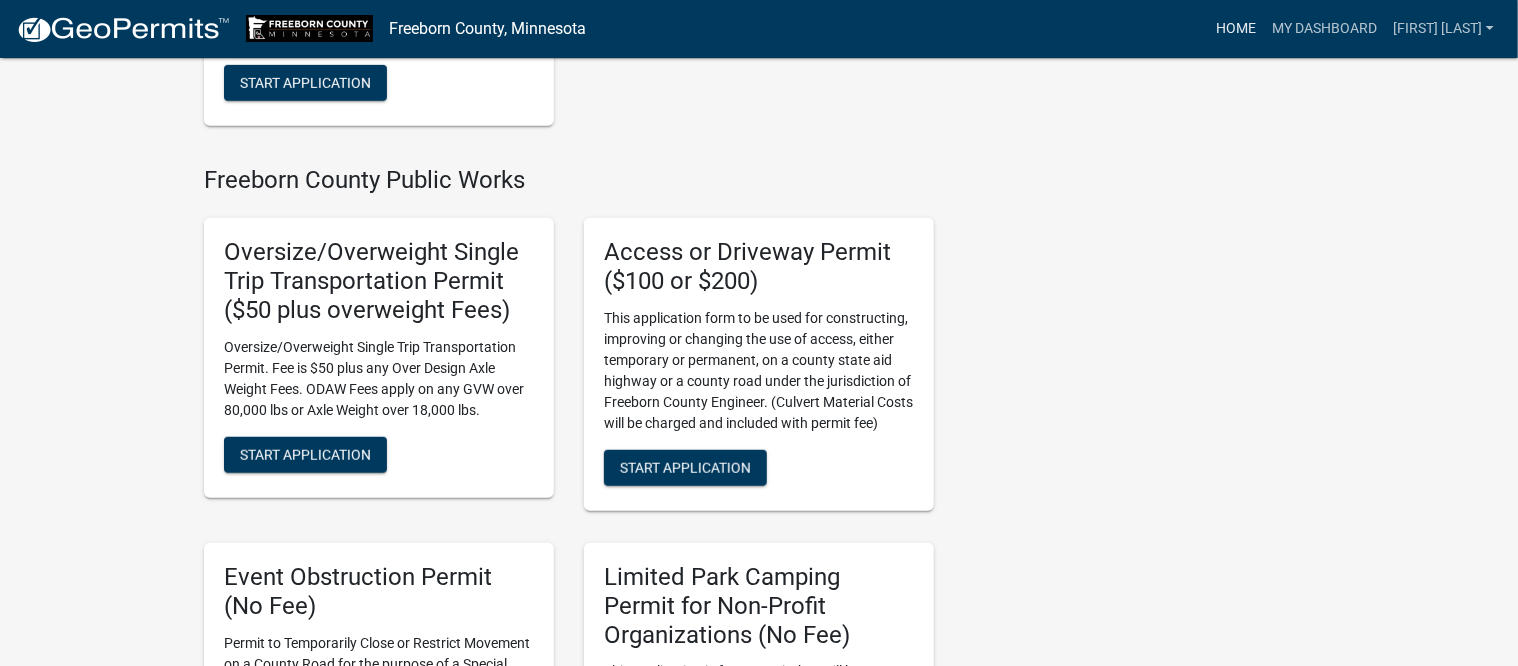 scroll, scrollTop: 0, scrollLeft: 0, axis: both 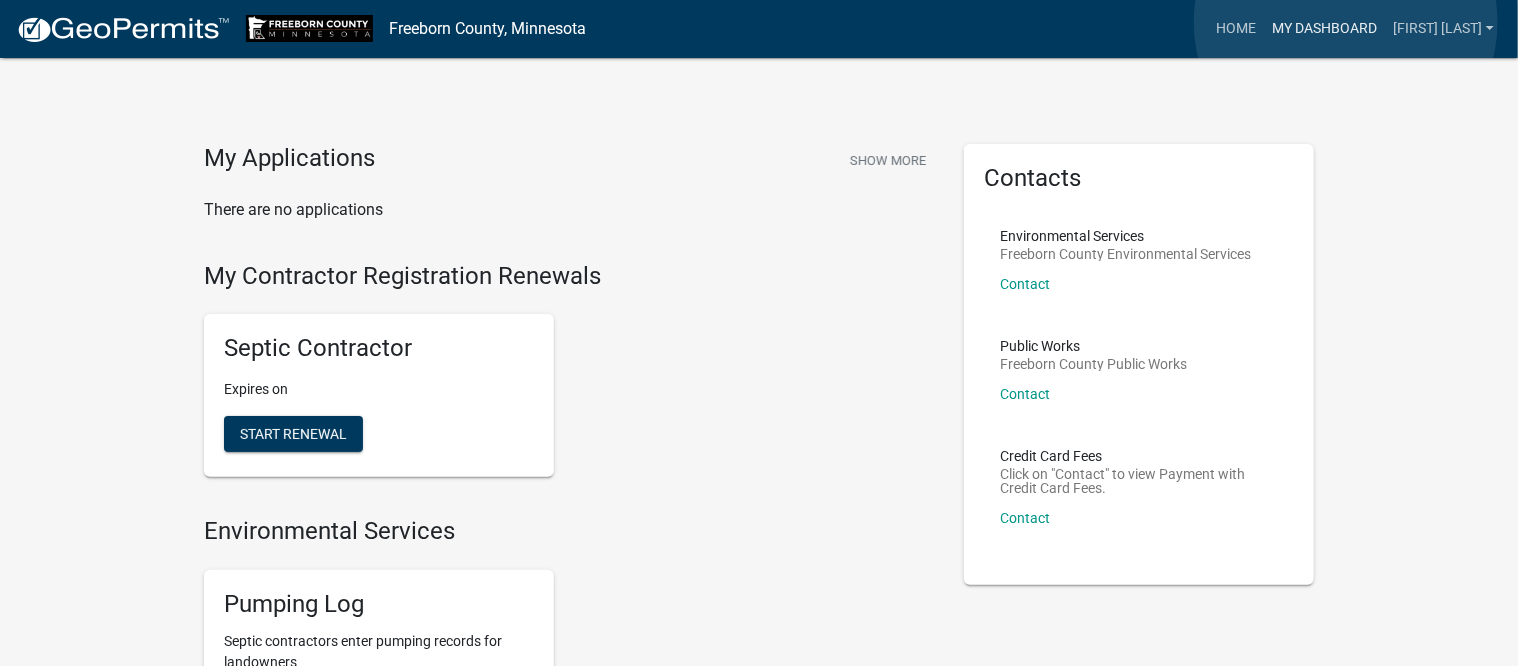 click on "My Dashboard" at bounding box center [1324, 29] 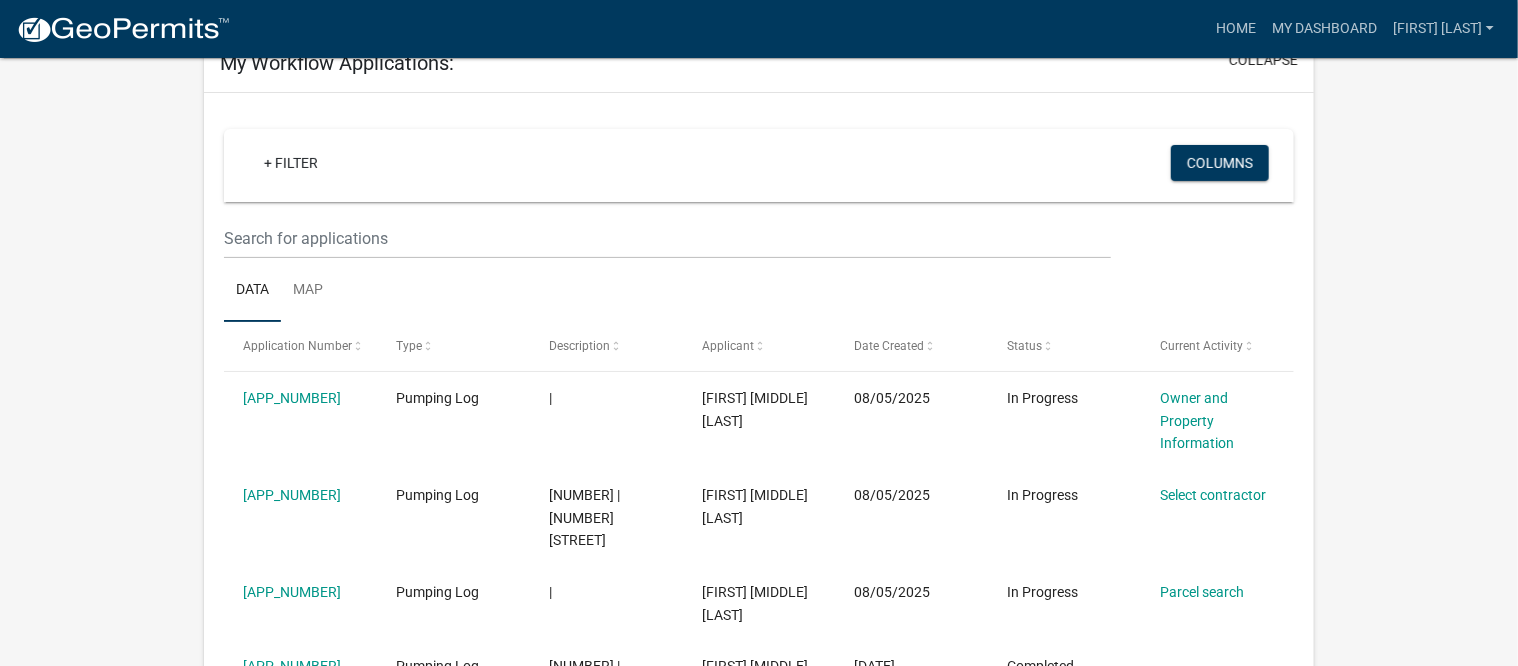 scroll, scrollTop: 375, scrollLeft: 0, axis: vertical 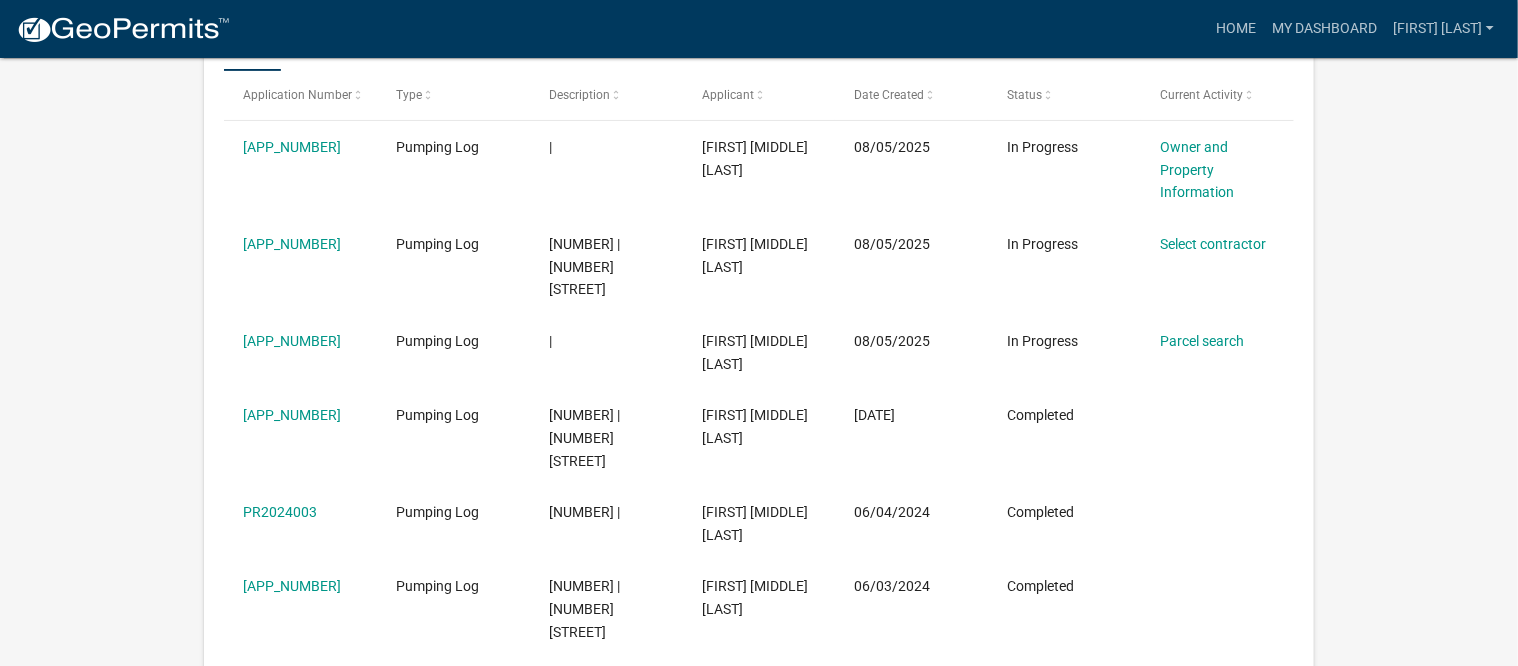 drag, startPoint x: 478, startPoint y: 320, endPoint x: 1360, endPoint y: 220, distance: 887.6508 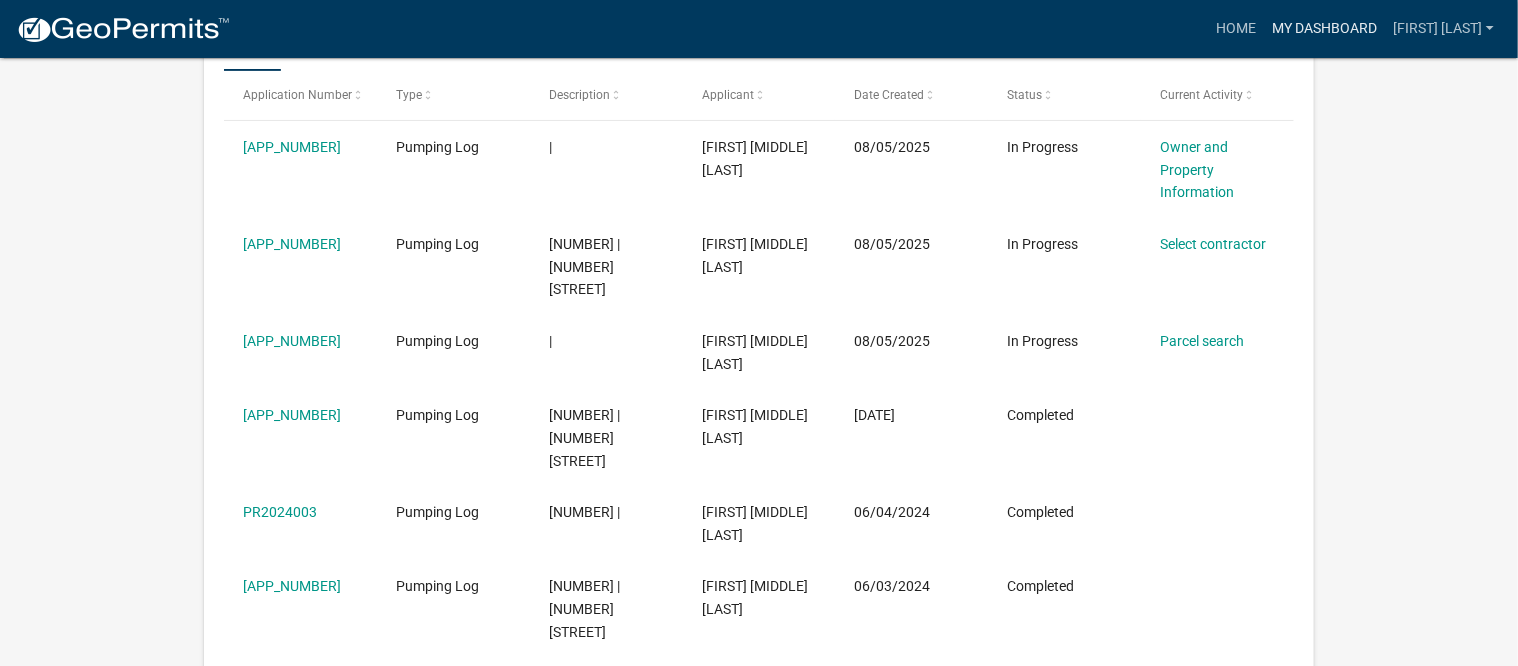 click on "My Dashboard" at bounding box center (1324, 29) 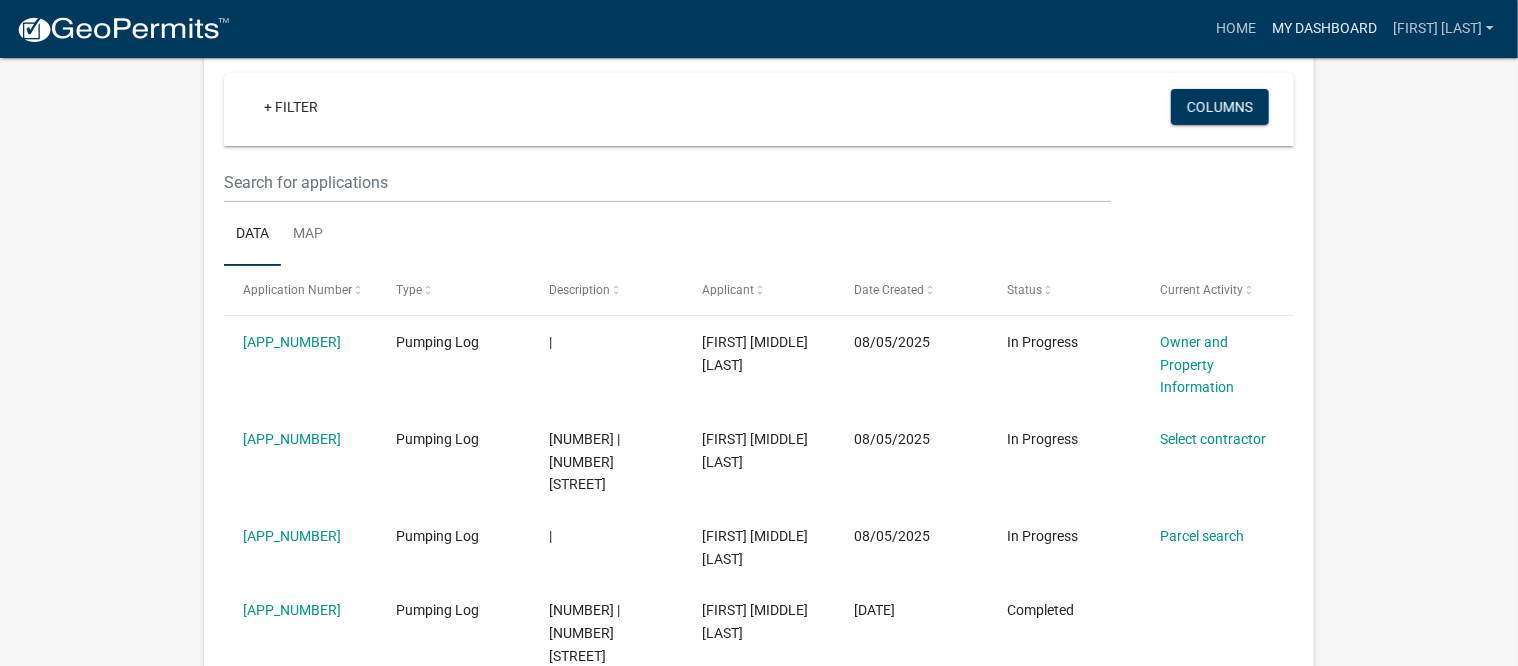 scroll, scrollTop: 0, scrollLeft: 0, axis: both 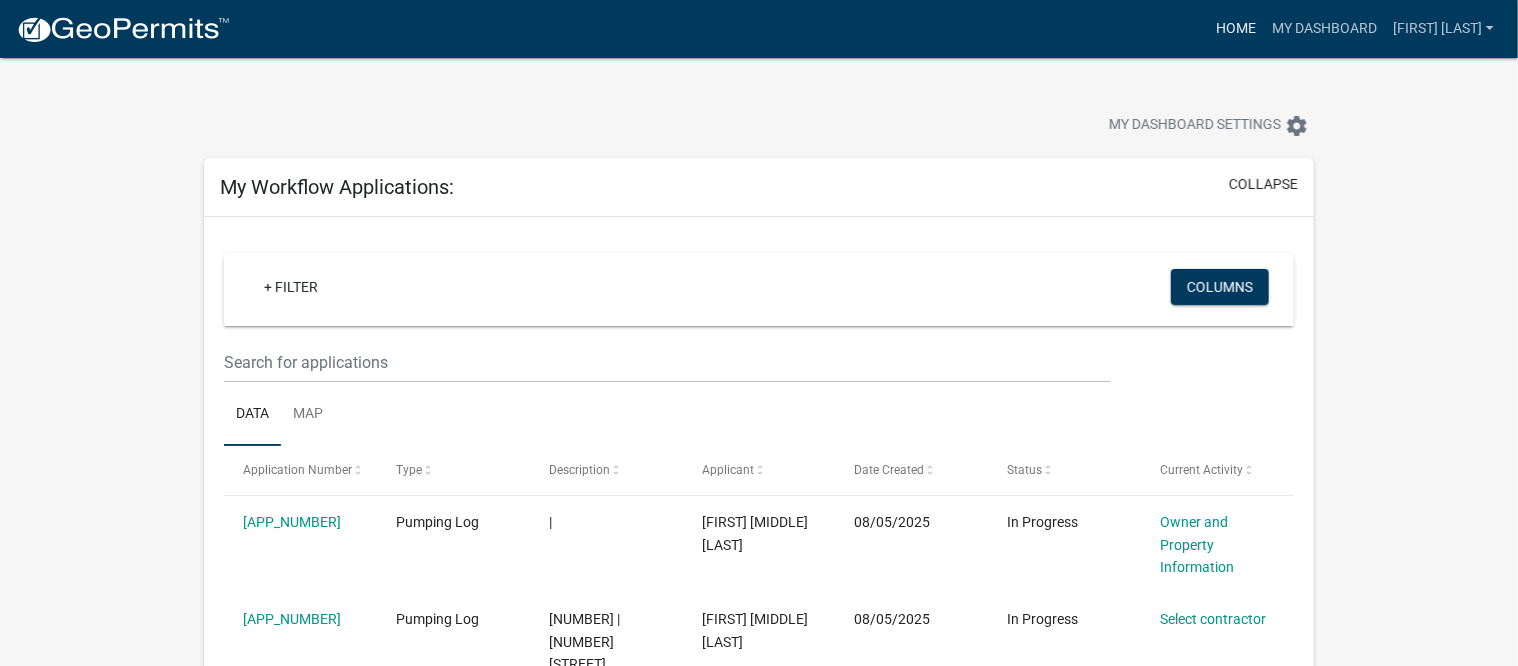 click on "Home" at bounding box center [1236, 29] 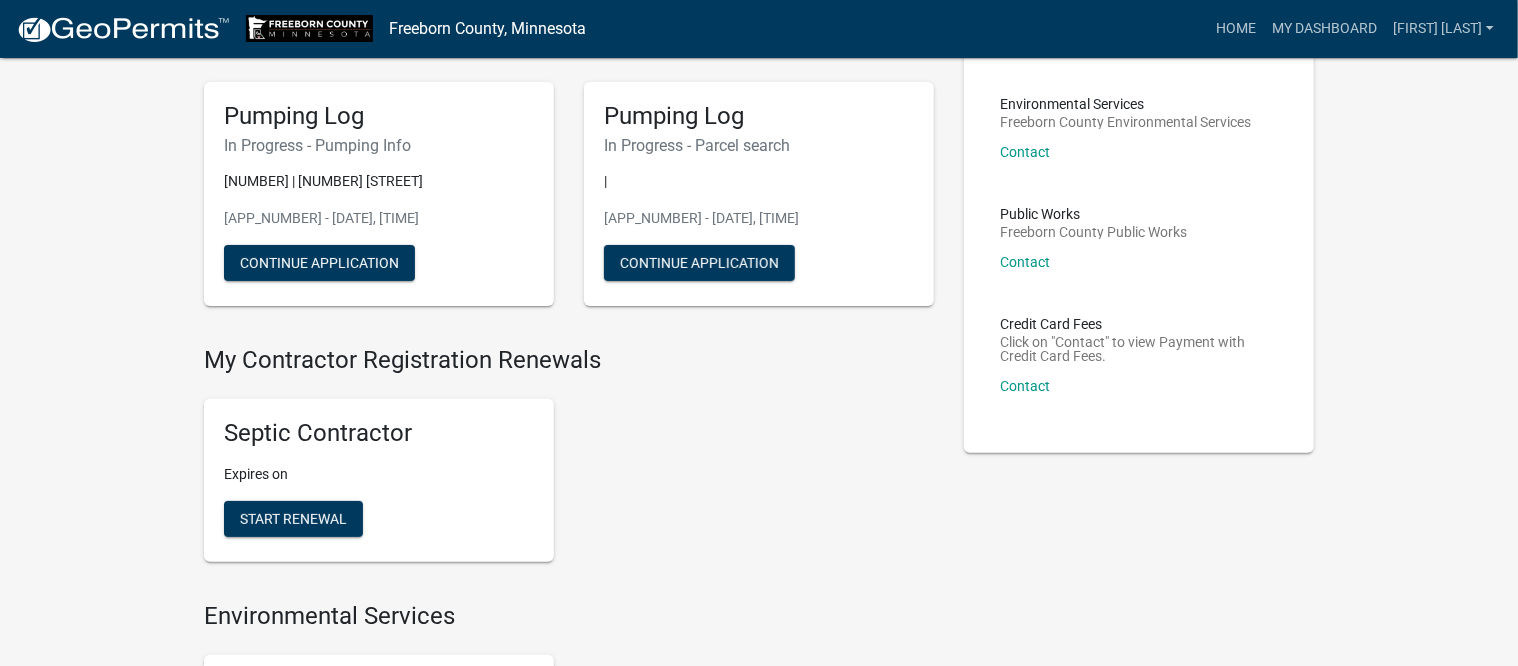 scroll, scrollTop: 375, scrollLeft: 0, axis: vertical 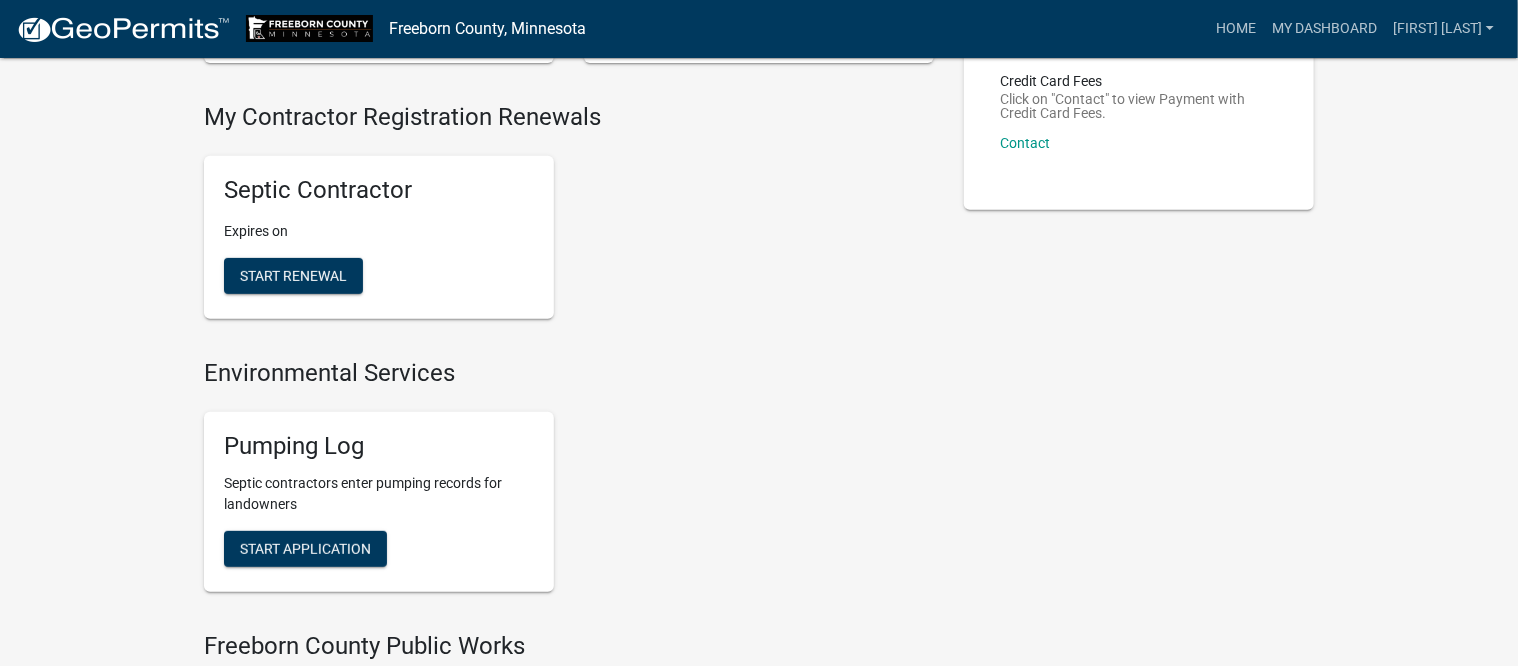 click on "Environmental Services" at bounding box center (569, 373) 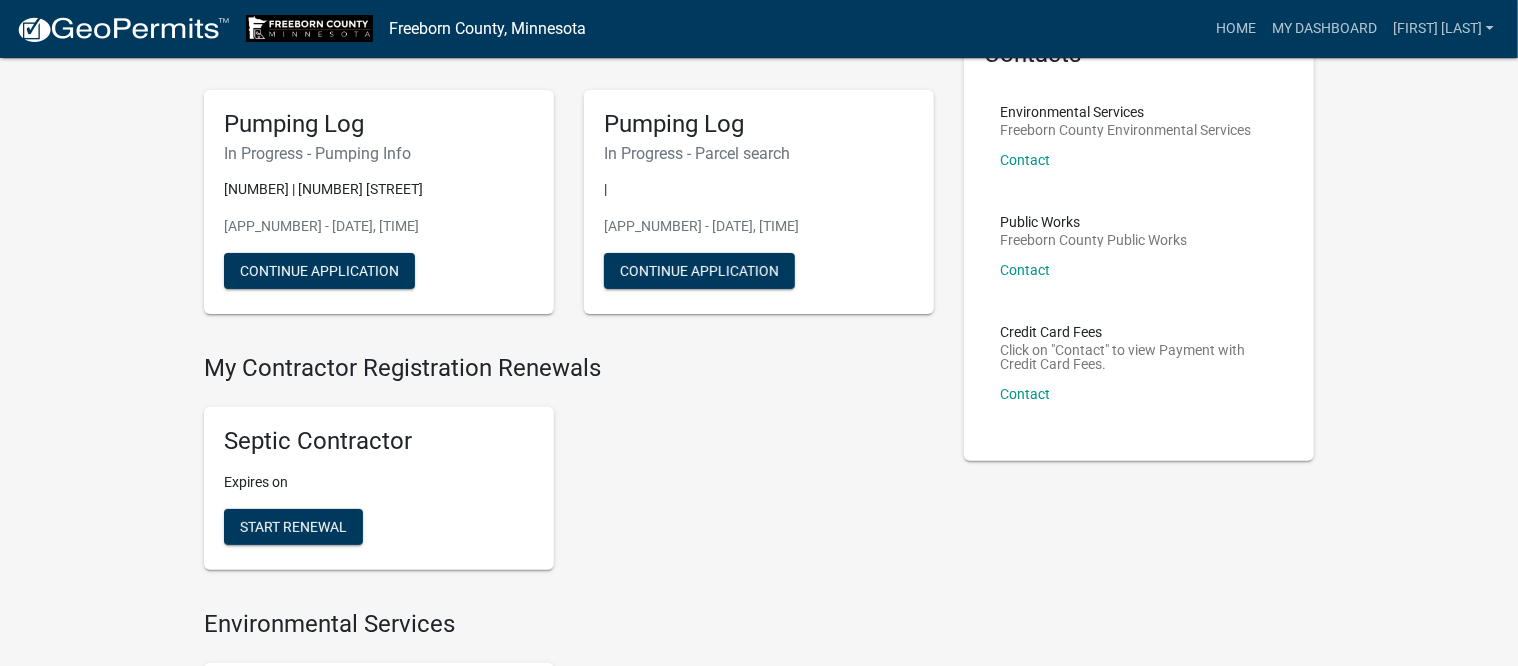 scroll, scrollTop: 0, scrollLeft: 0, axis: both 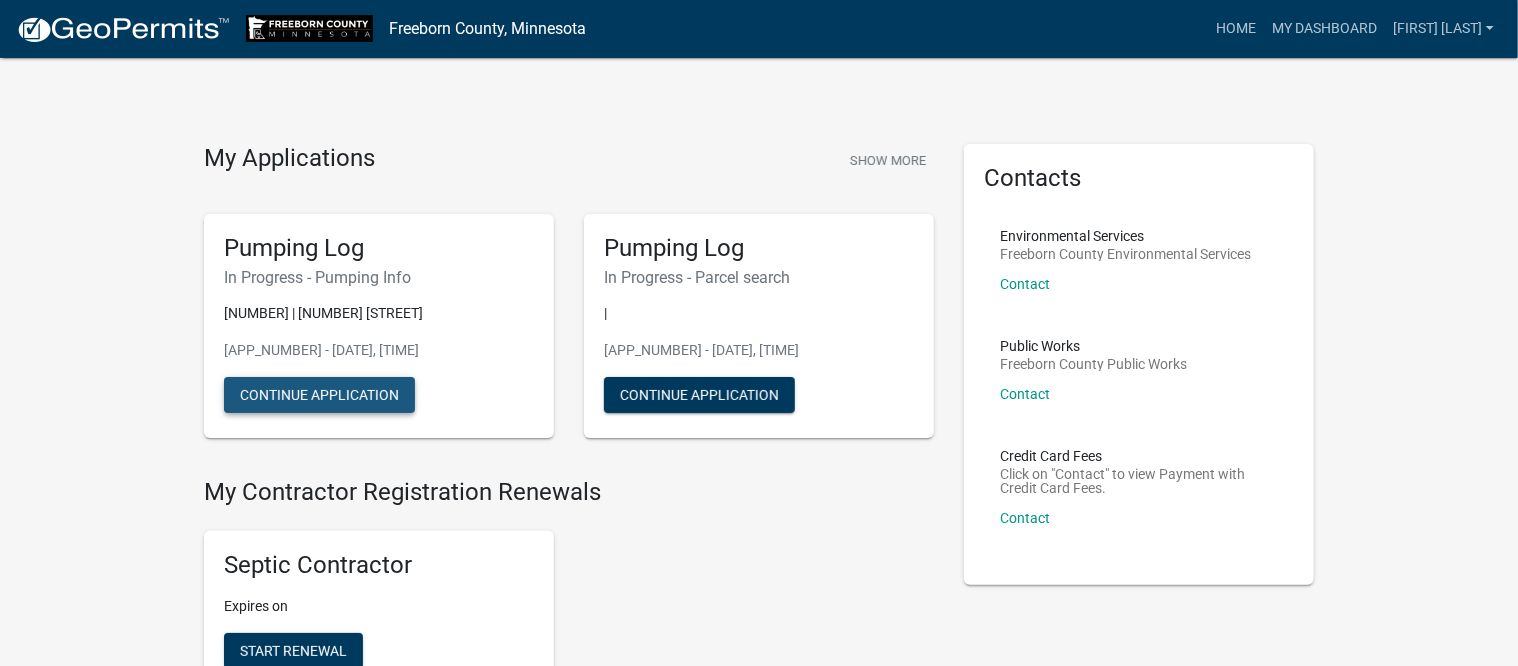 click on "Continue Application" 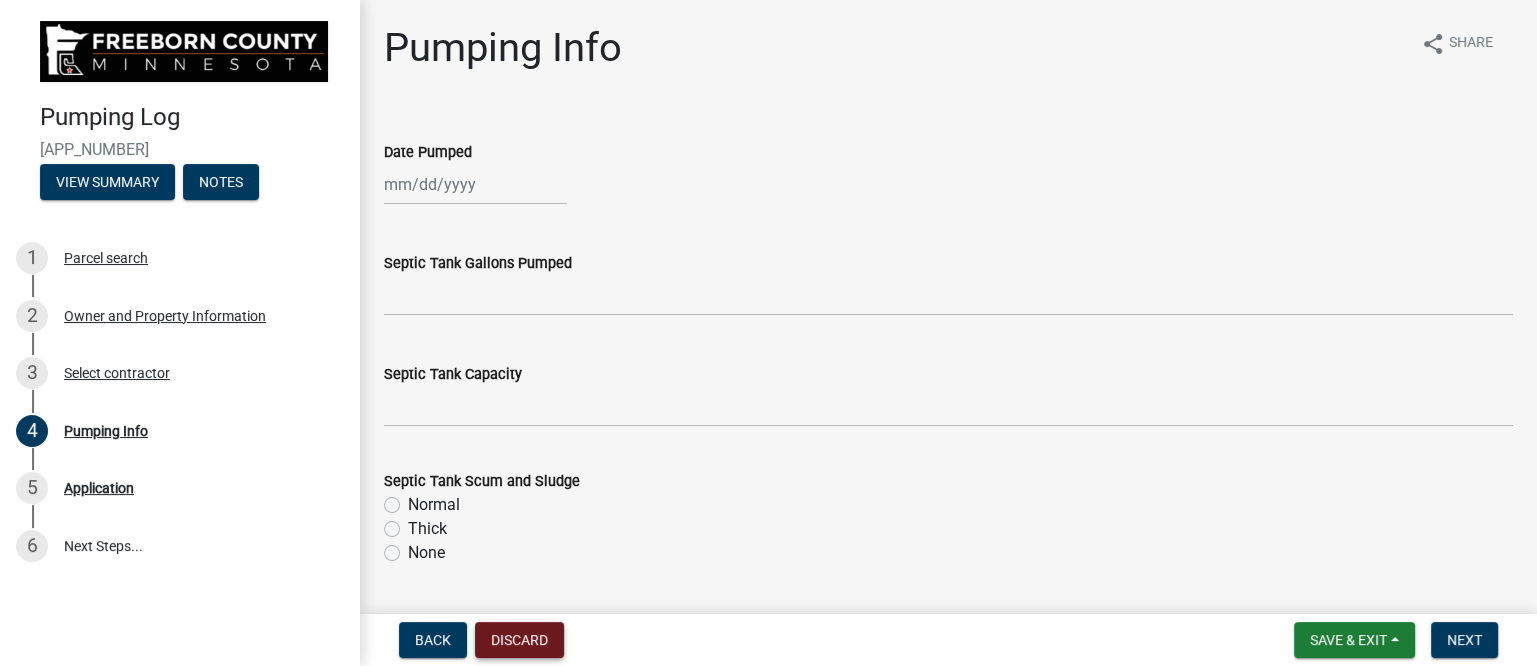 click on "Discard" at bounding box center (519, 640) 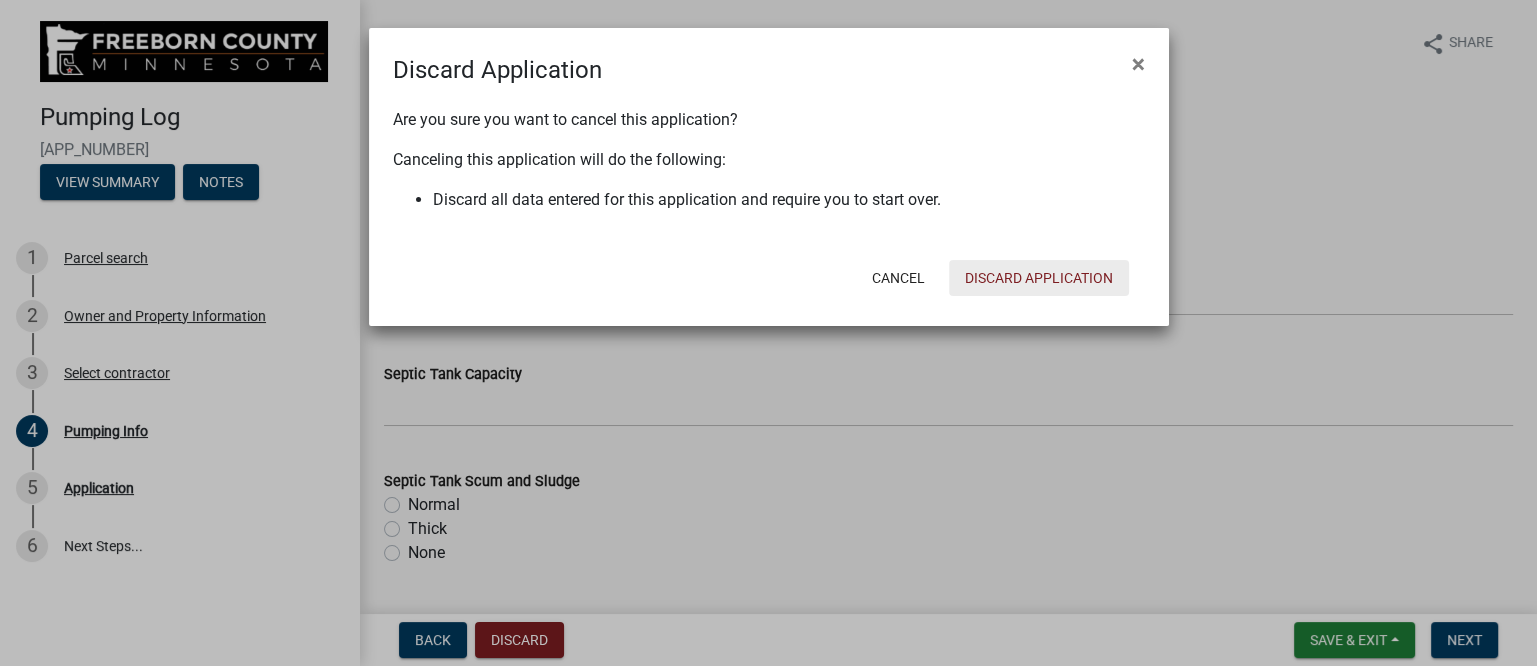 click on "Discard Application" 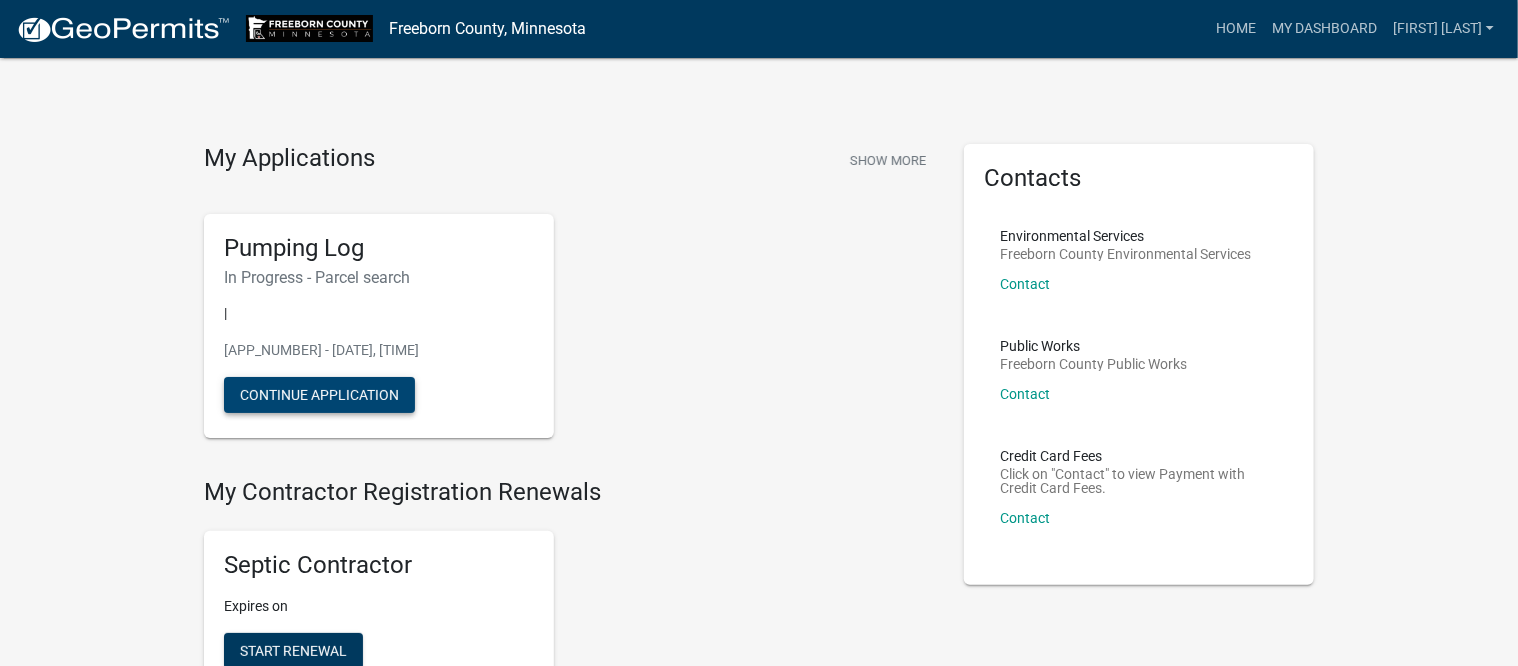 click on "Continue Application" 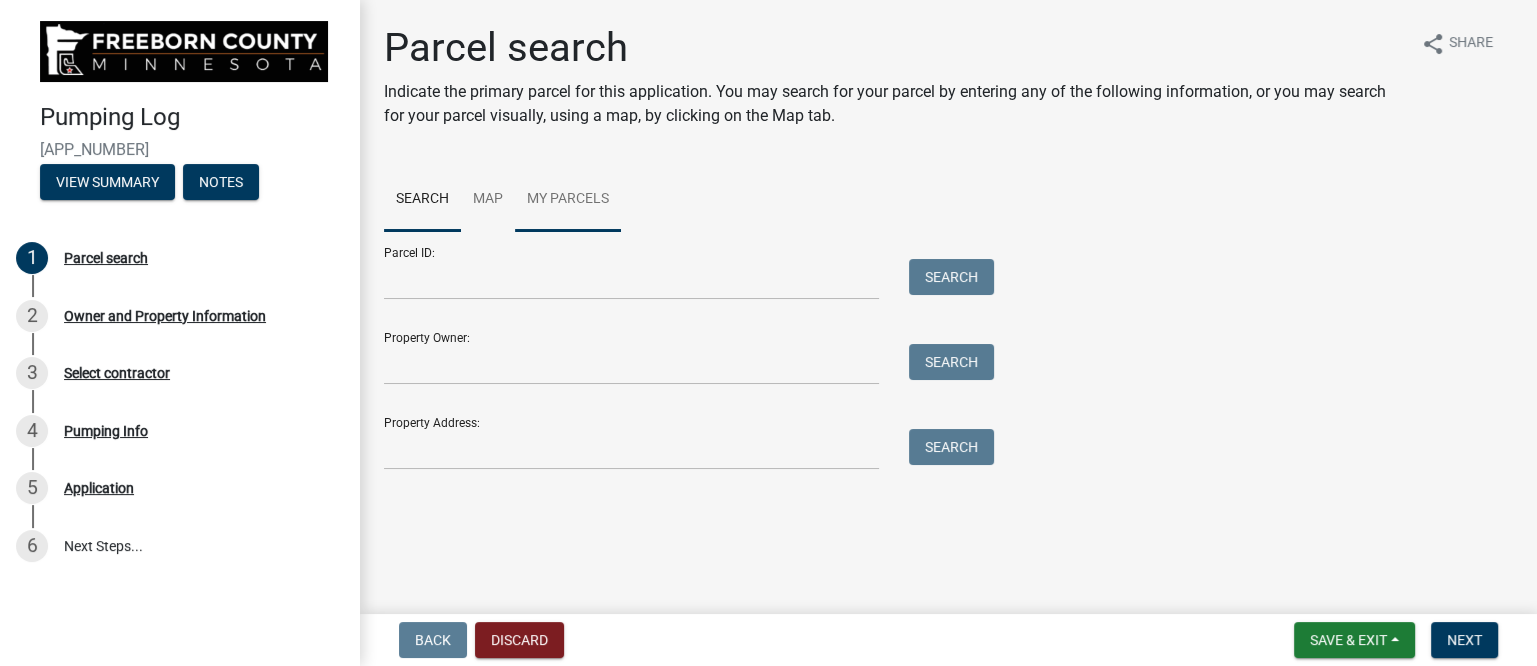 click on "My Parcels" at bounding box center [568, 200] 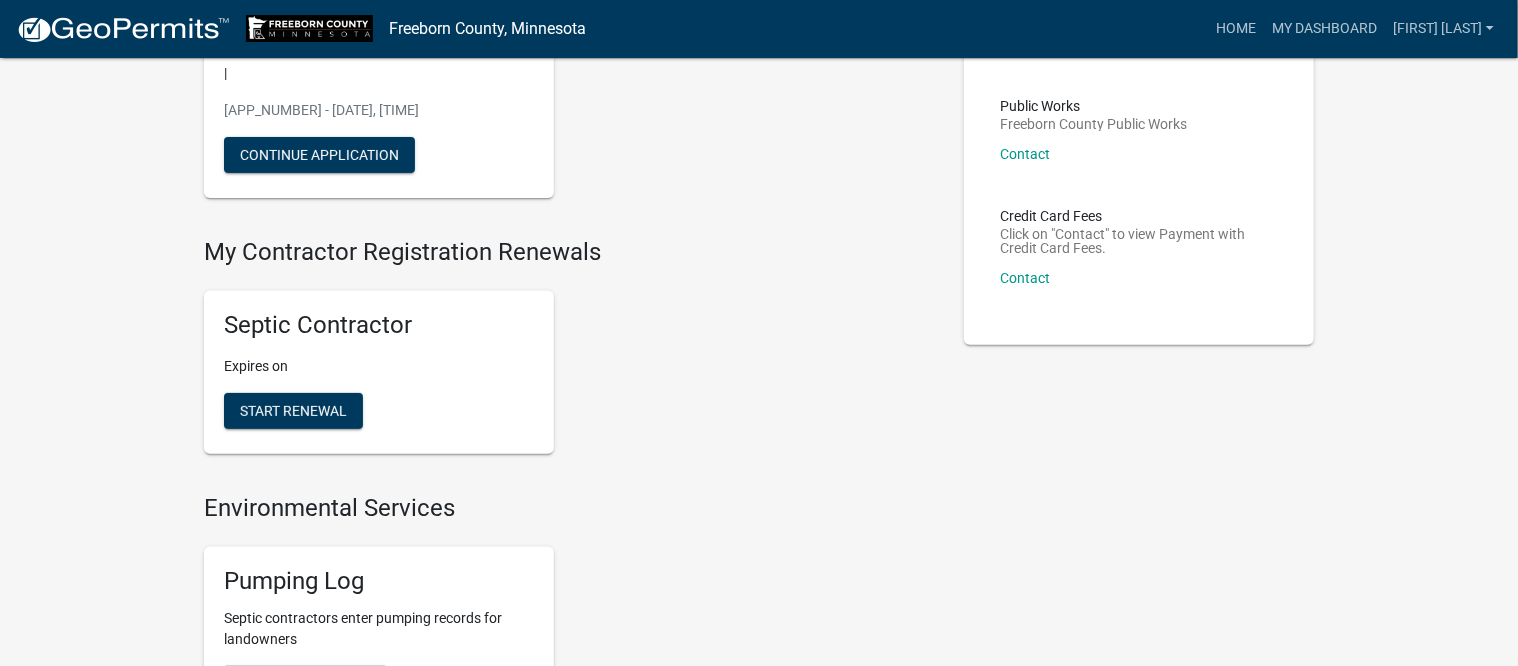 scroll, scrollTop: 250, scrollLeft: 0, axis: vertical 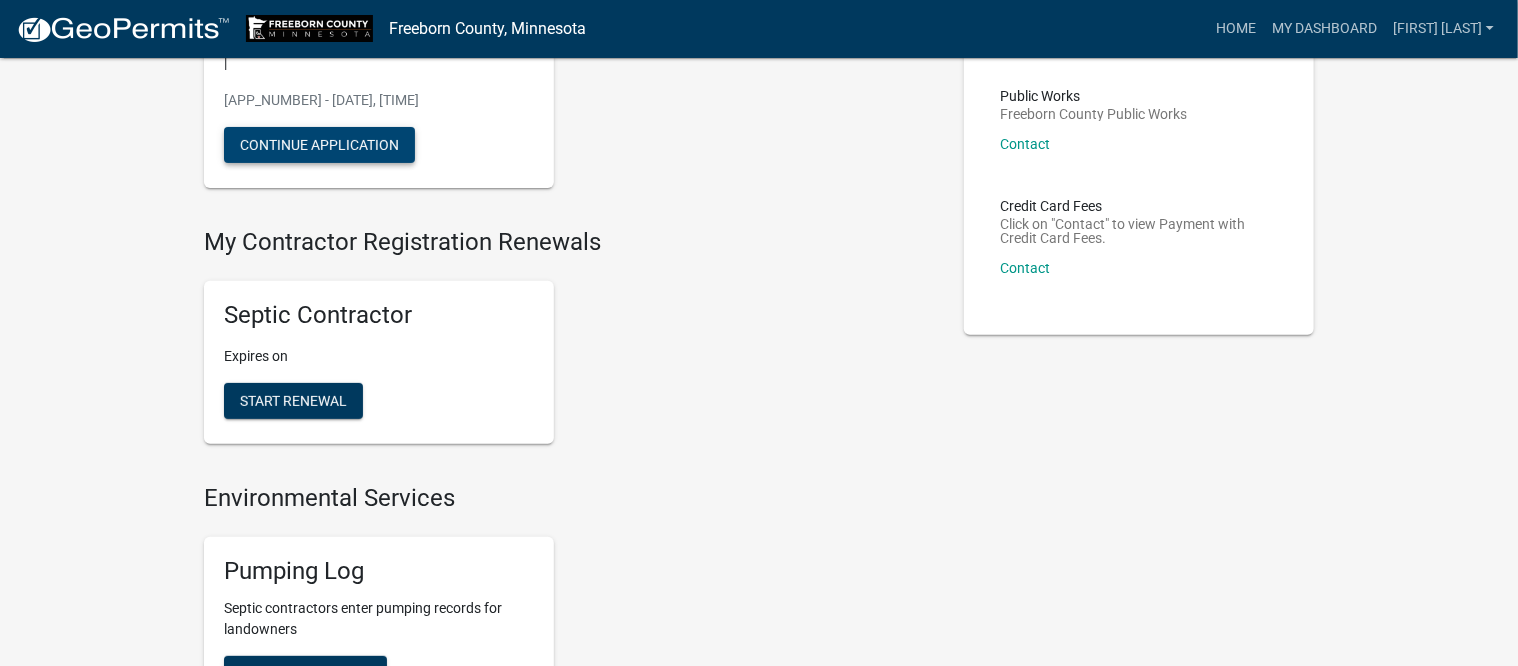 click on "Continue Application" 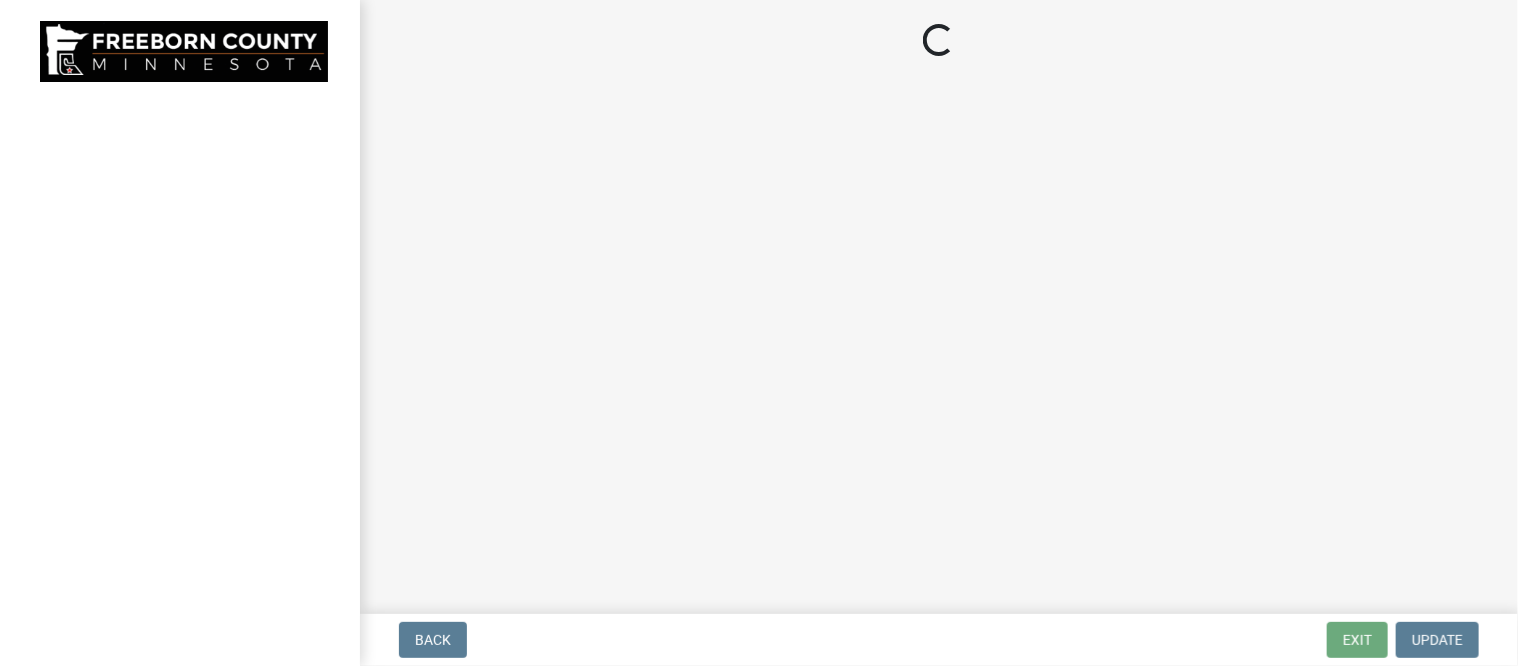 scroll, scrollTop: 0, scrollLeft: 0, axis: both 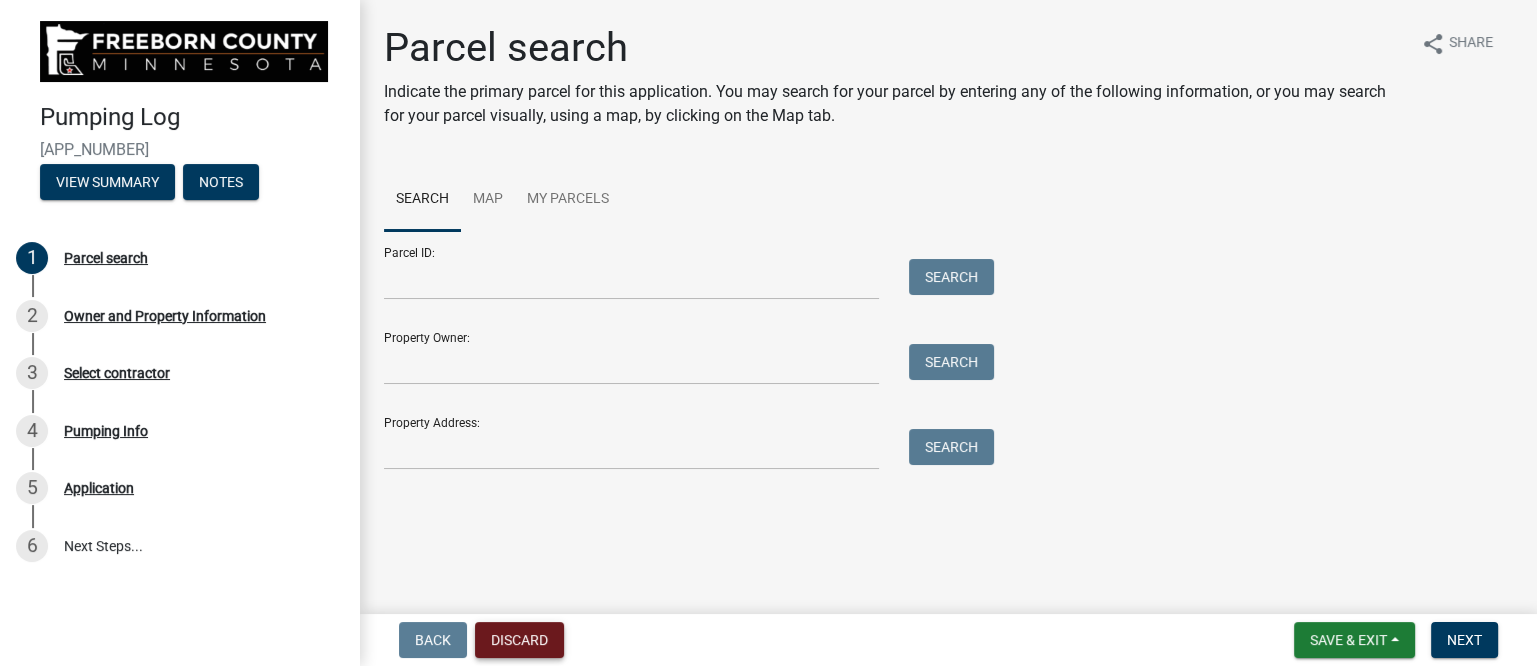 click on "Discard" at bounding box center [519, 640] 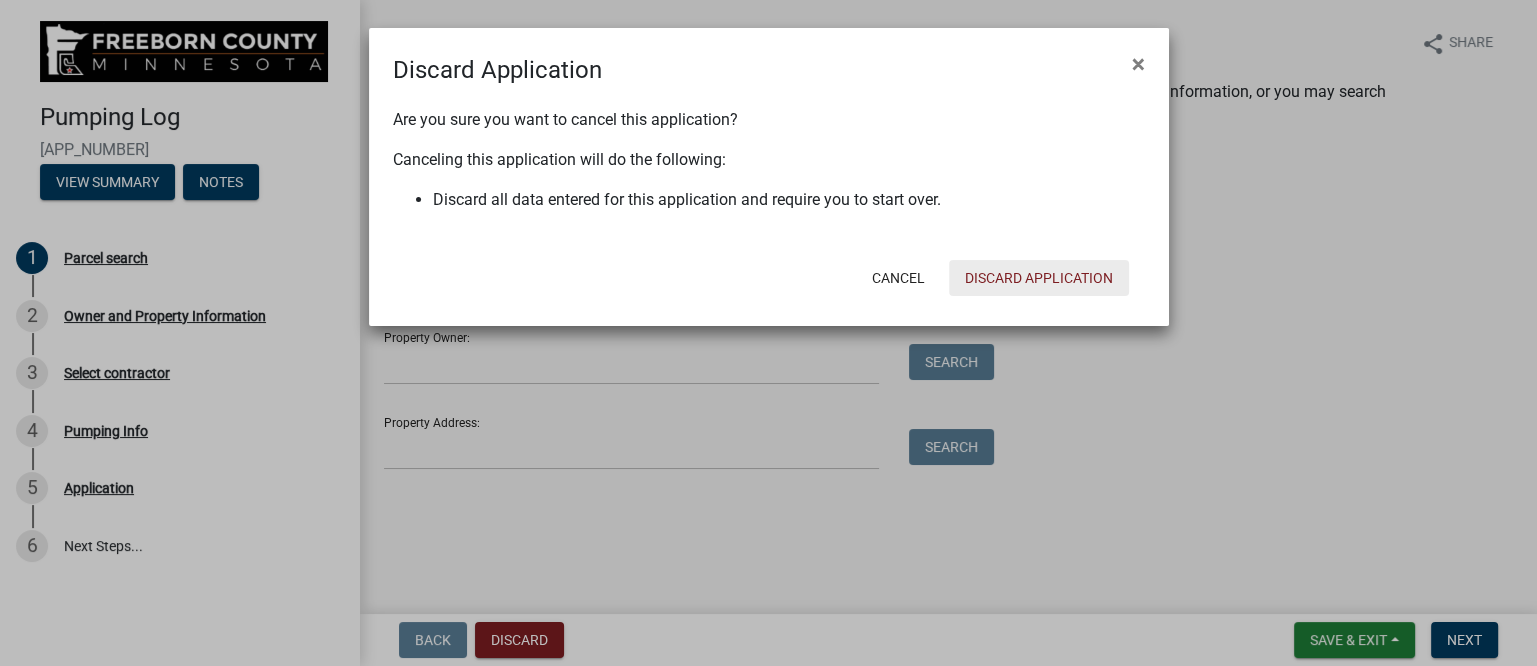 click on "Discard Application" 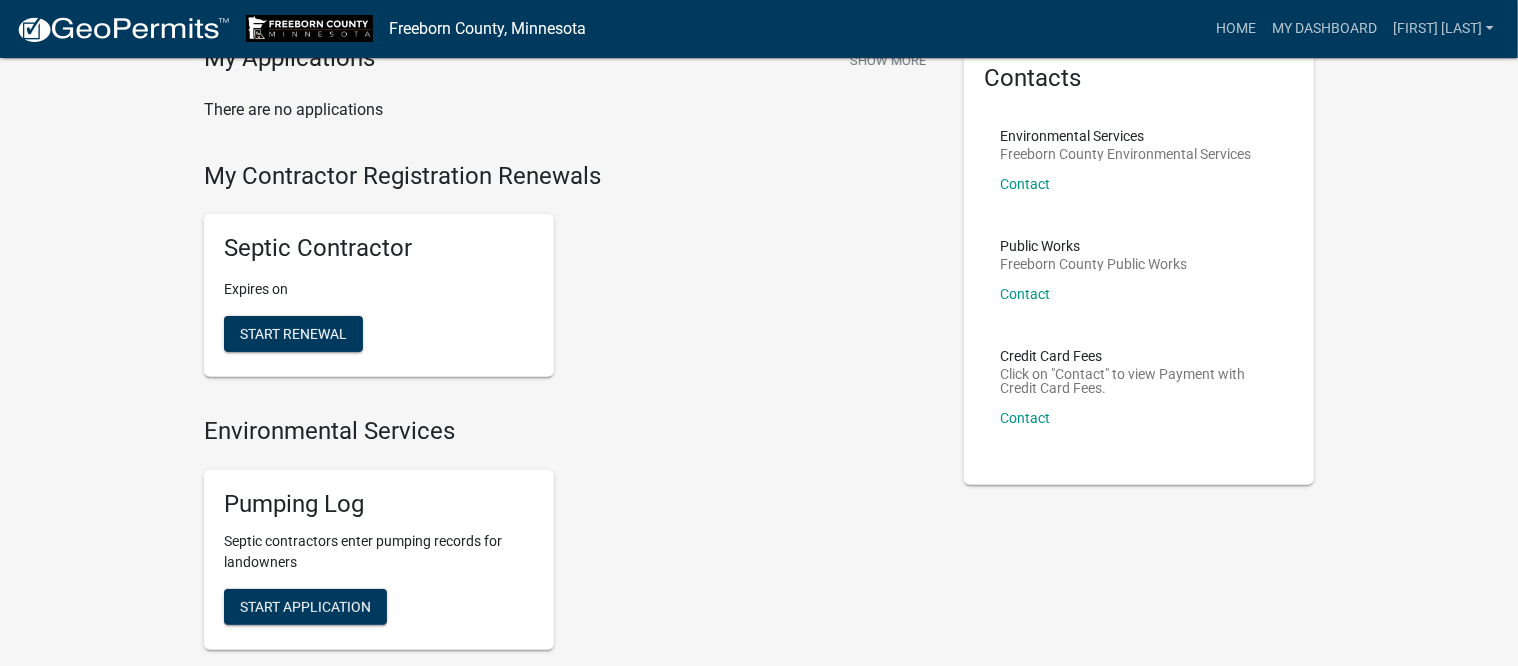 scroll, scrollTop: 0, scrollLeft: 0, axis: both 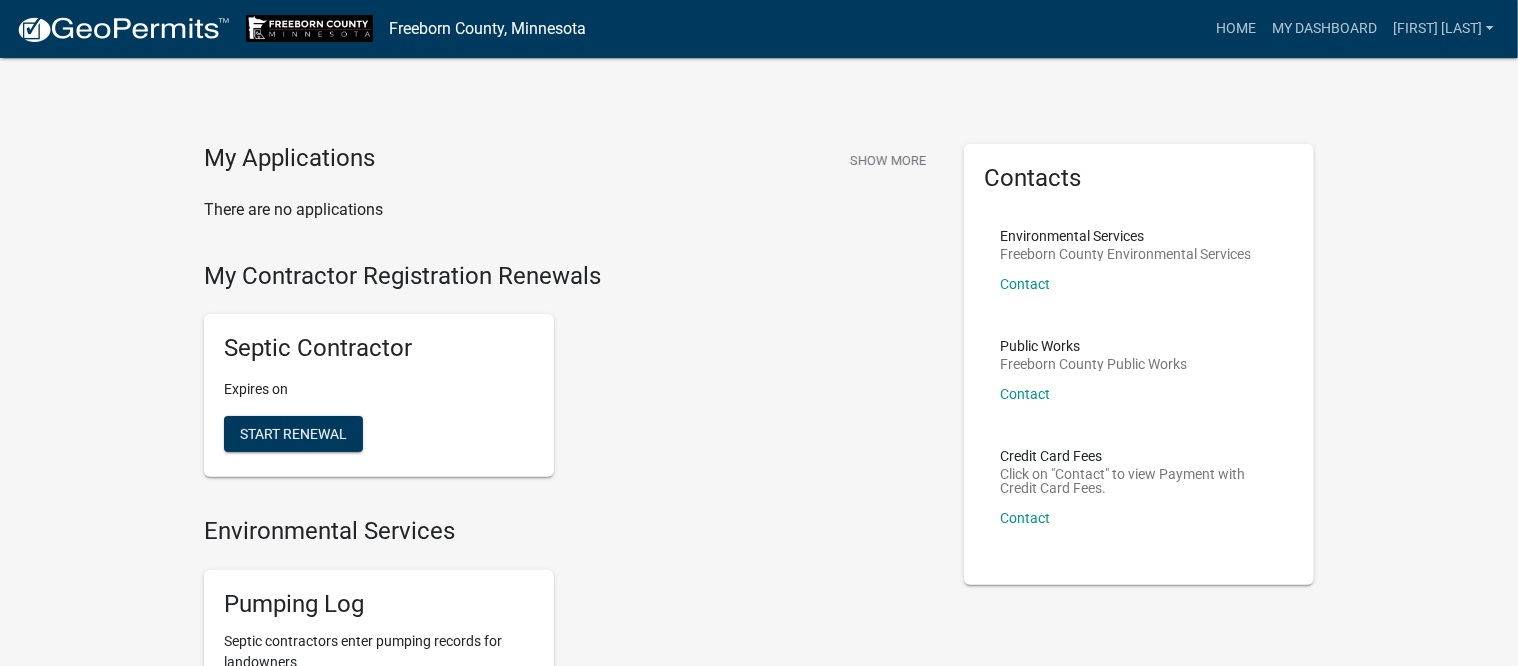 click on "My Applications  Show More   There are no applications" 